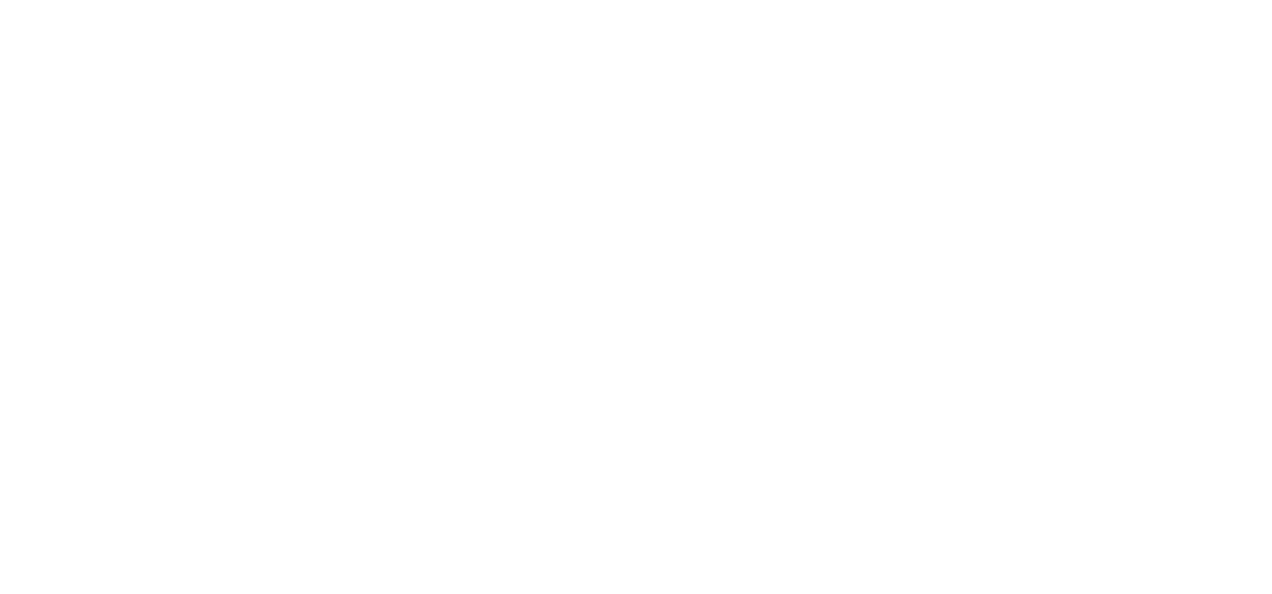 scroll, scrollTop: 0, scrollLeft: 0, axis: both 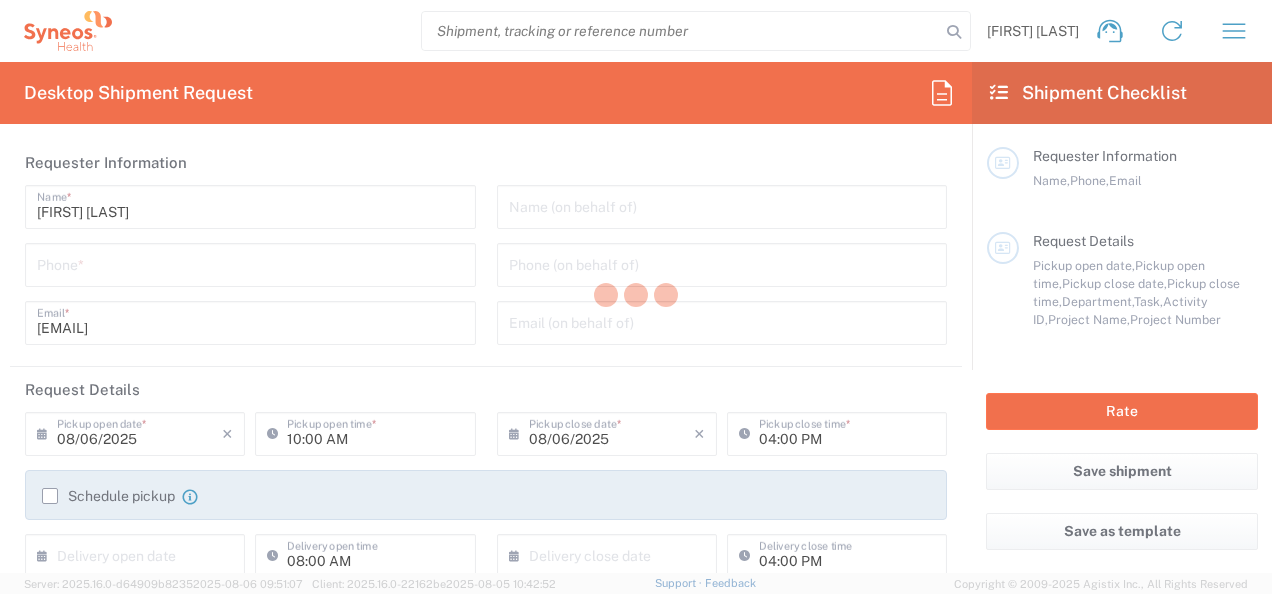 type on "3100" 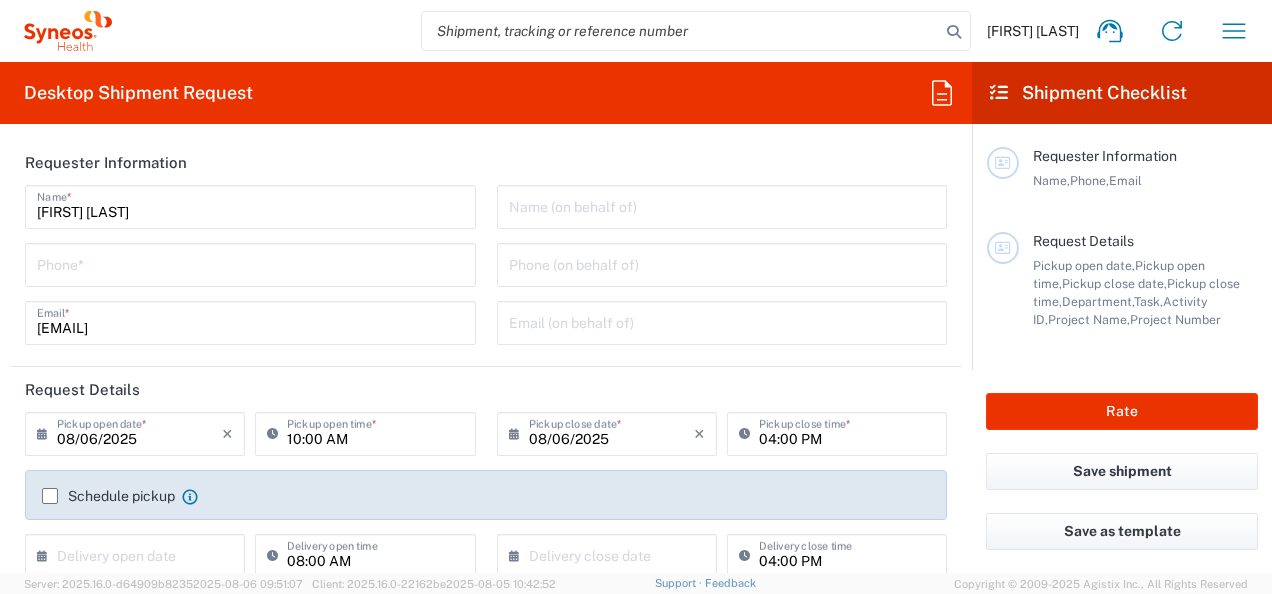 type on "Syneos Health Canada LP- Toronto" 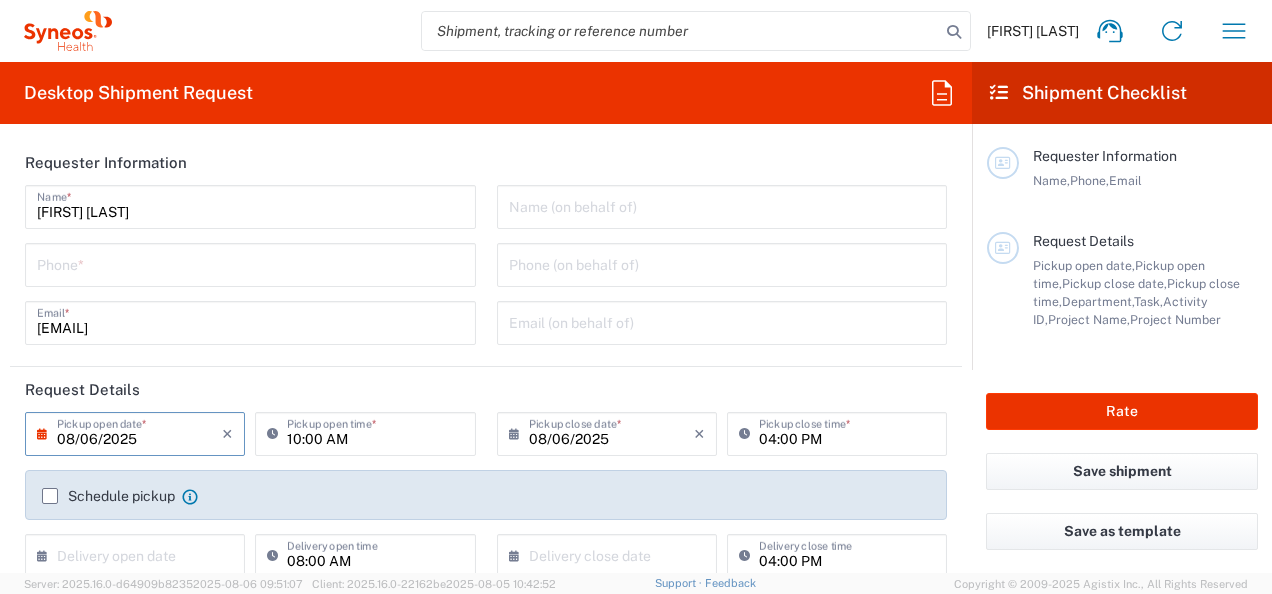 click on "08/06/2025" at bounding box center (139, 432) 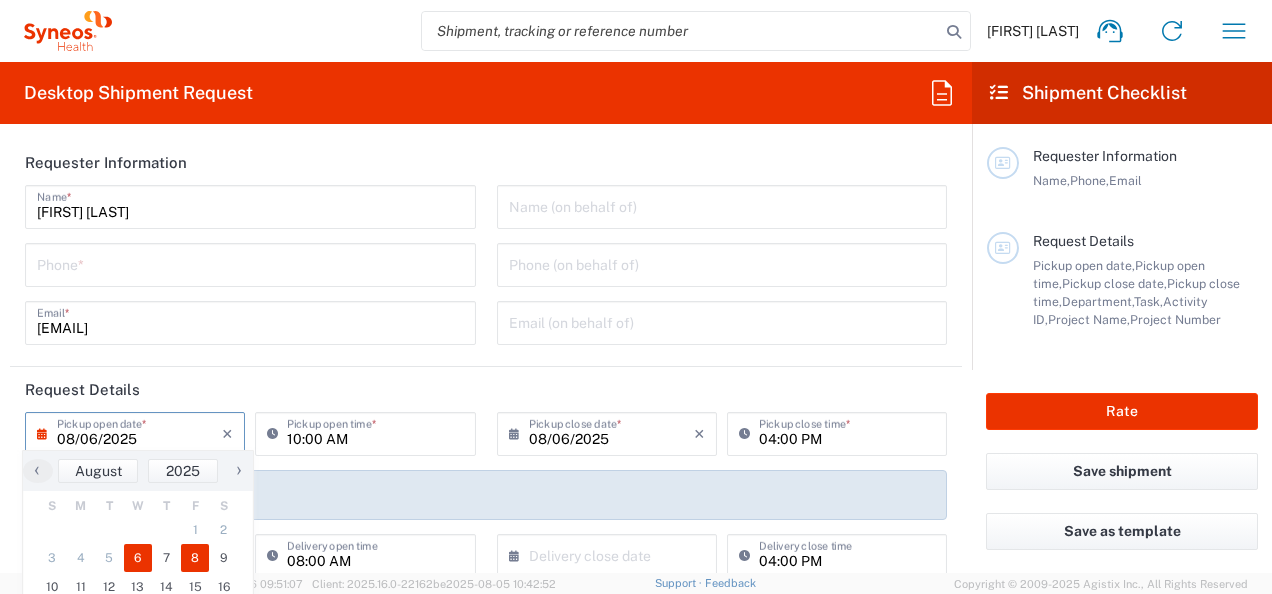 click on "8" 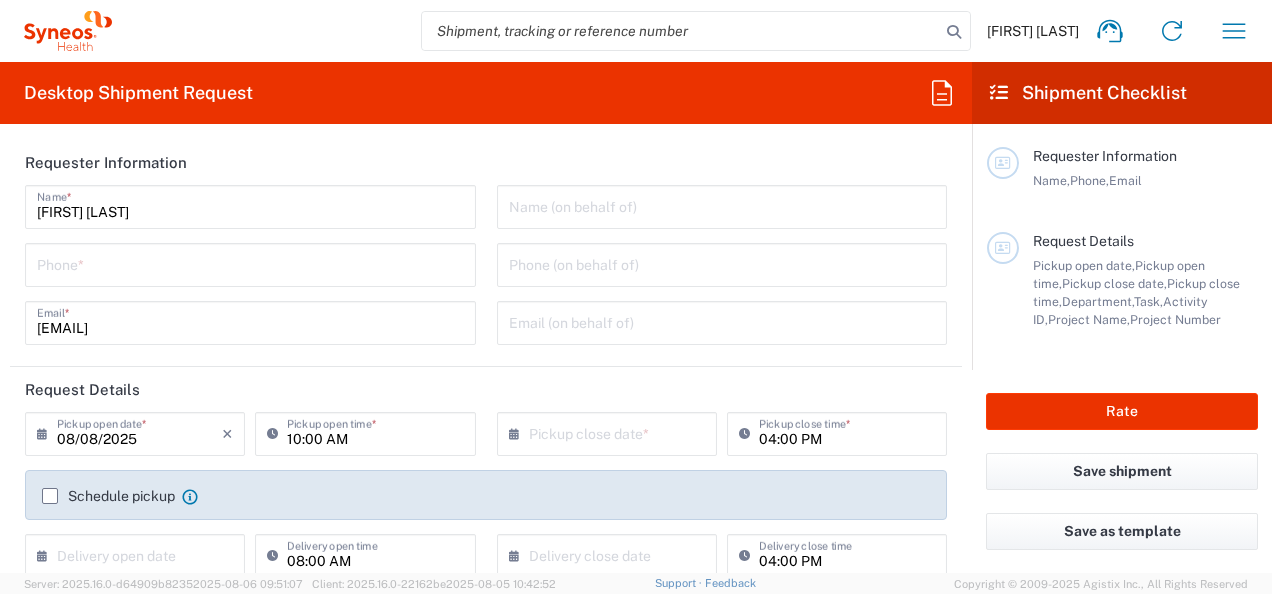 click on "10:00 AM" at bounding box center [375, 432] 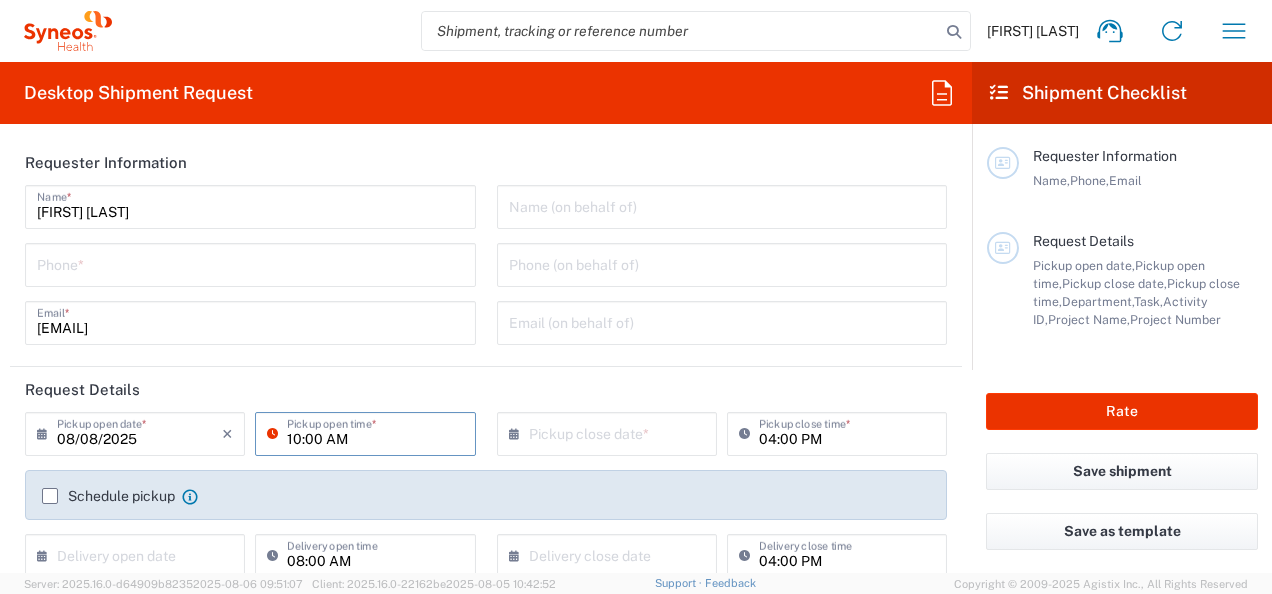 click on "10:00 AM" at bounding box center (375, 432) 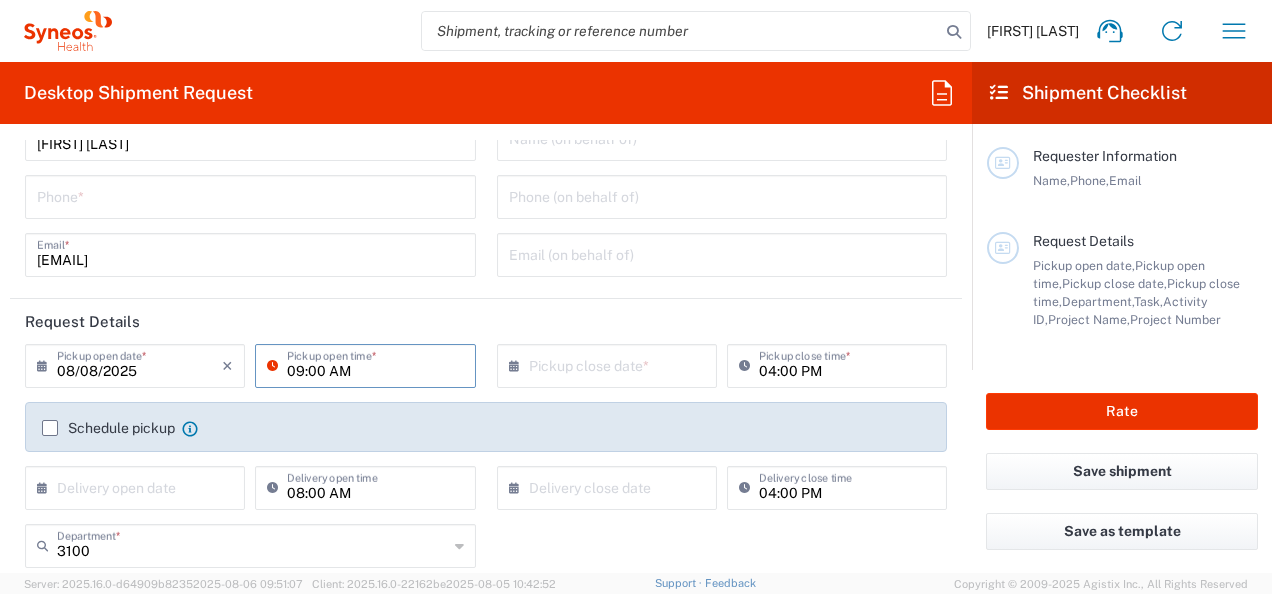 scroll, scrollTop: 100, scrollLeft: 0, axis: vertical 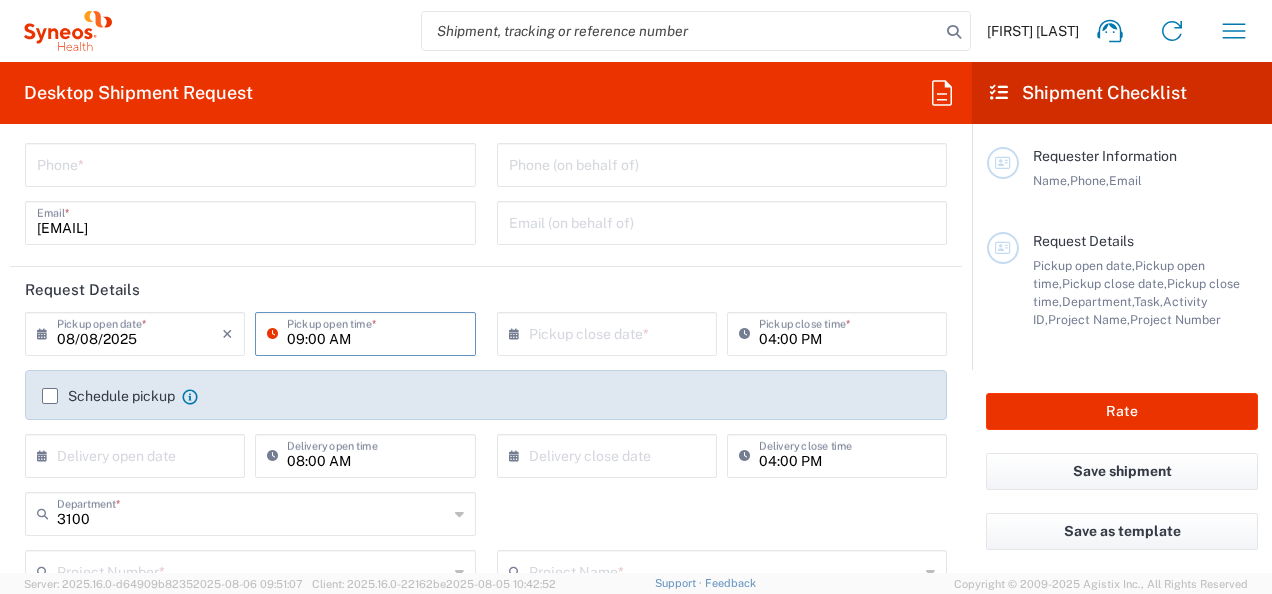 type on "09:00 AM" 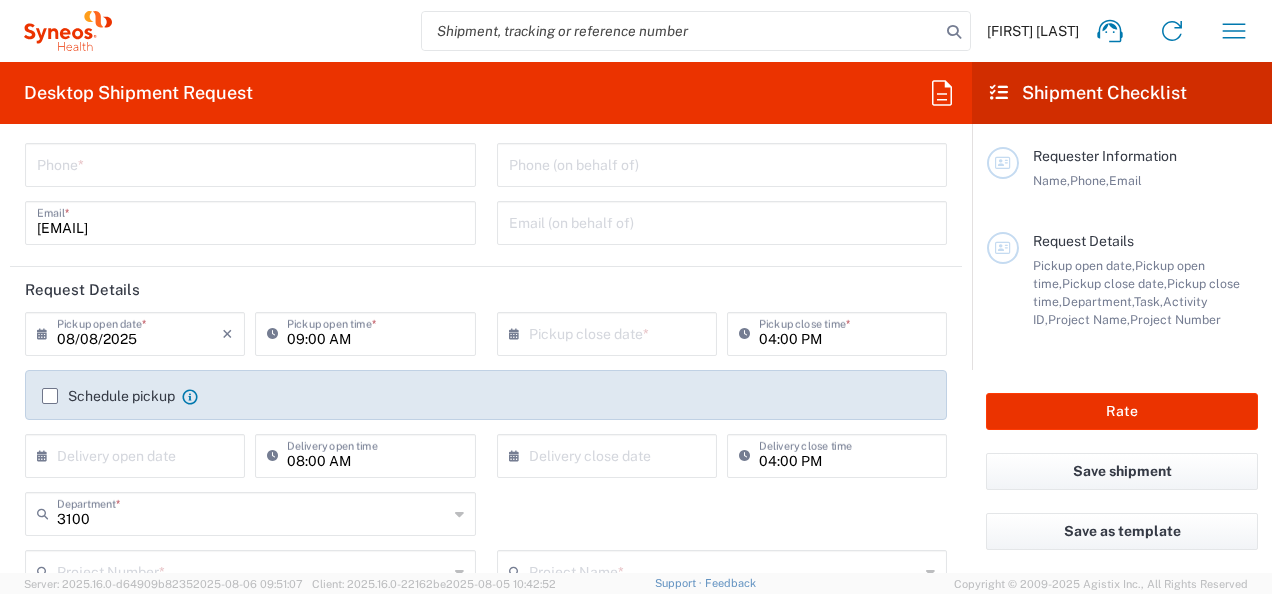 click on "Schedule pickup" 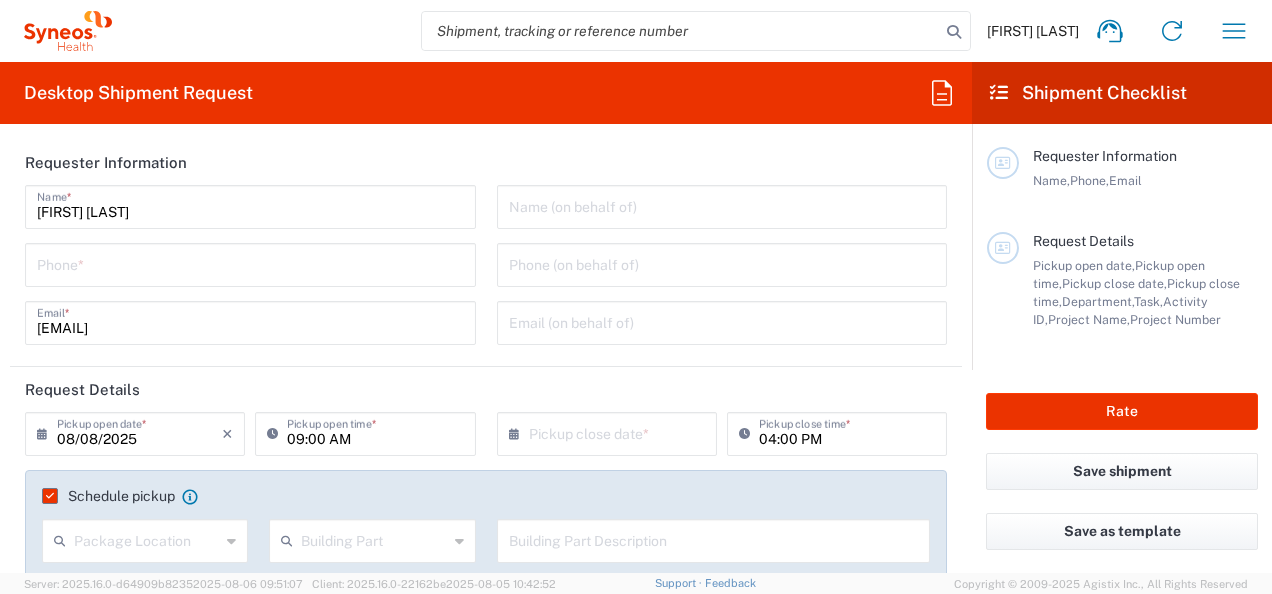 scroll, scrollTop: 100, scrollLeft: 0, axis: vertical 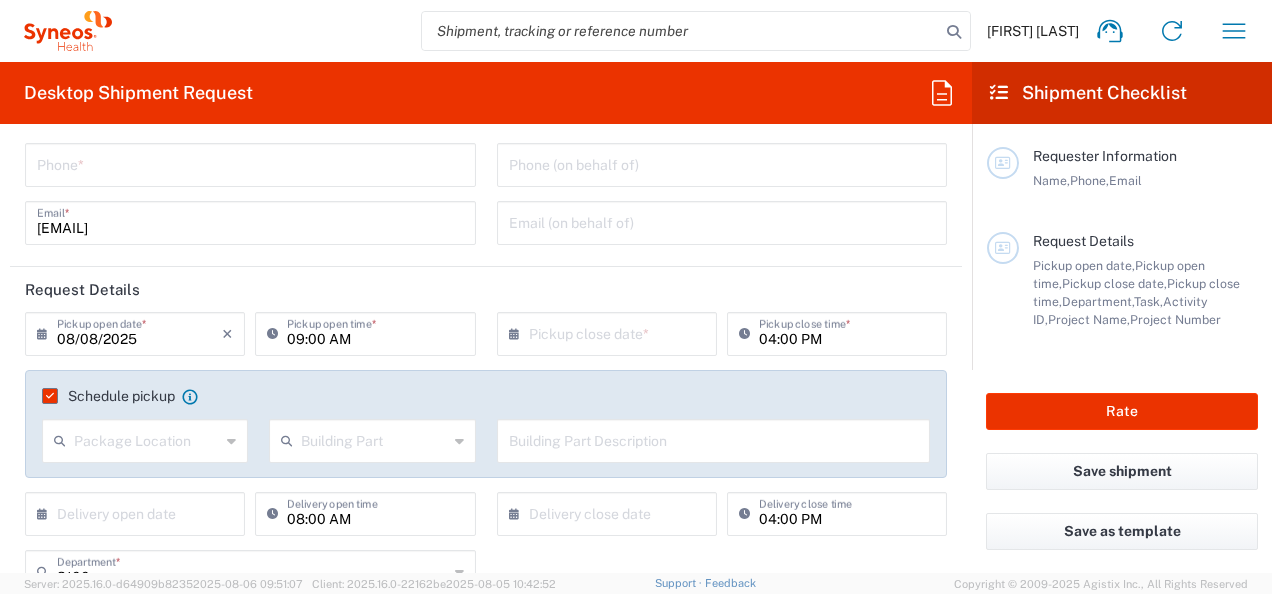 click on "Package Location" 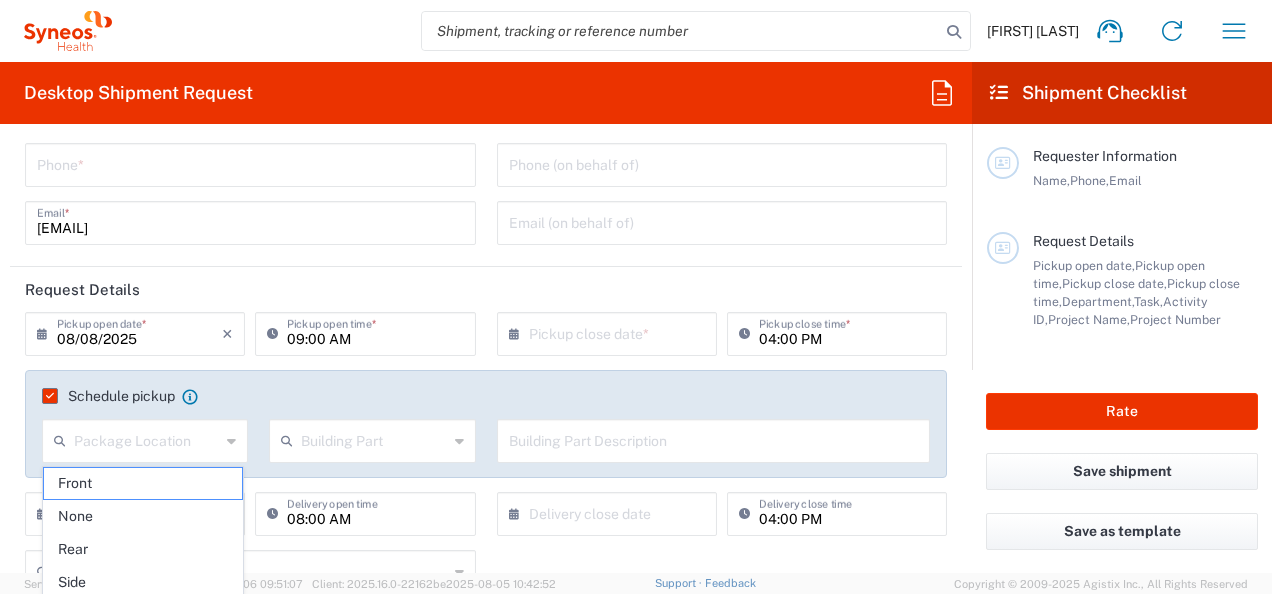 click on "Package Location" 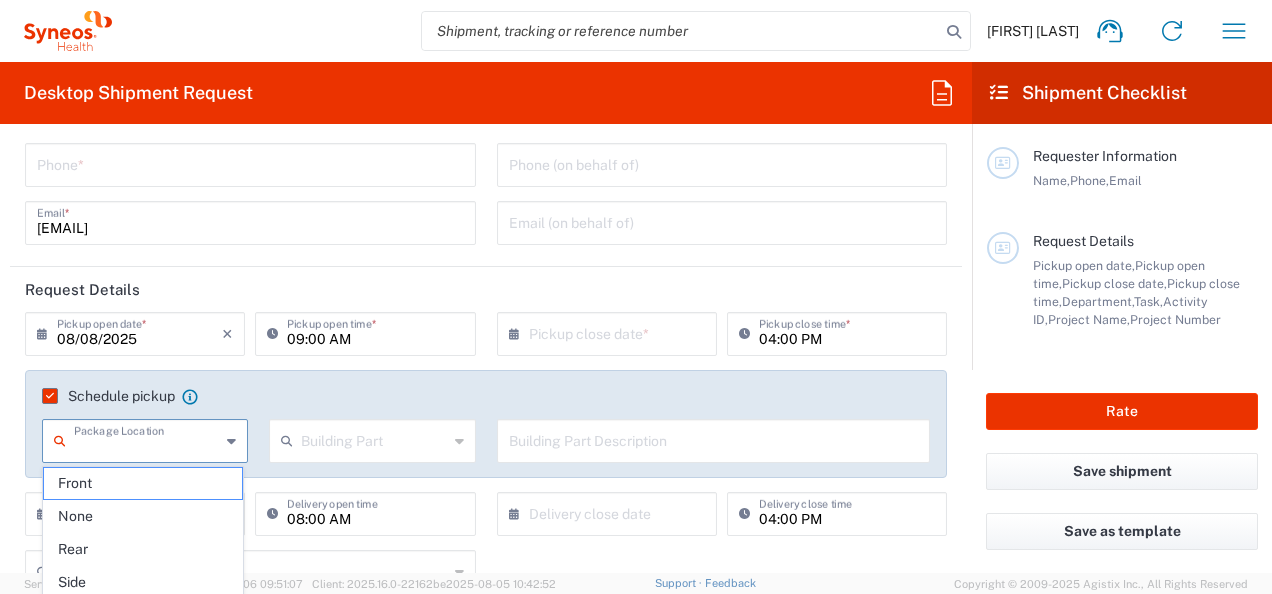 scroll, scrollTop: 200, scrollLeft: 0, axis: vertical 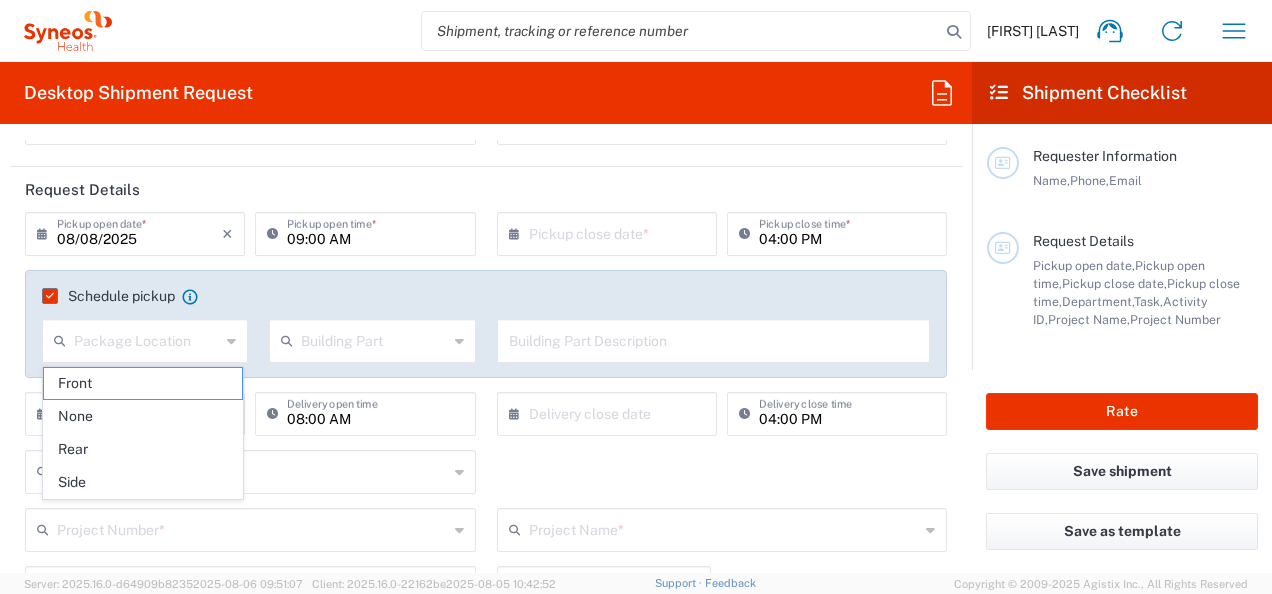 click on "Schedule pickup  When scheduling a pickup please be sure to meet the following criteria:
1. Pickup window should start at least 2 hours after current time.
2.Pickup window needs to be at least 2 hours.
3.Pickup close time should not exceed business hours.
Package Location  Front None Rear Side  Building Part  Apartment Building Department Floor Room Suite  Building Part Description" 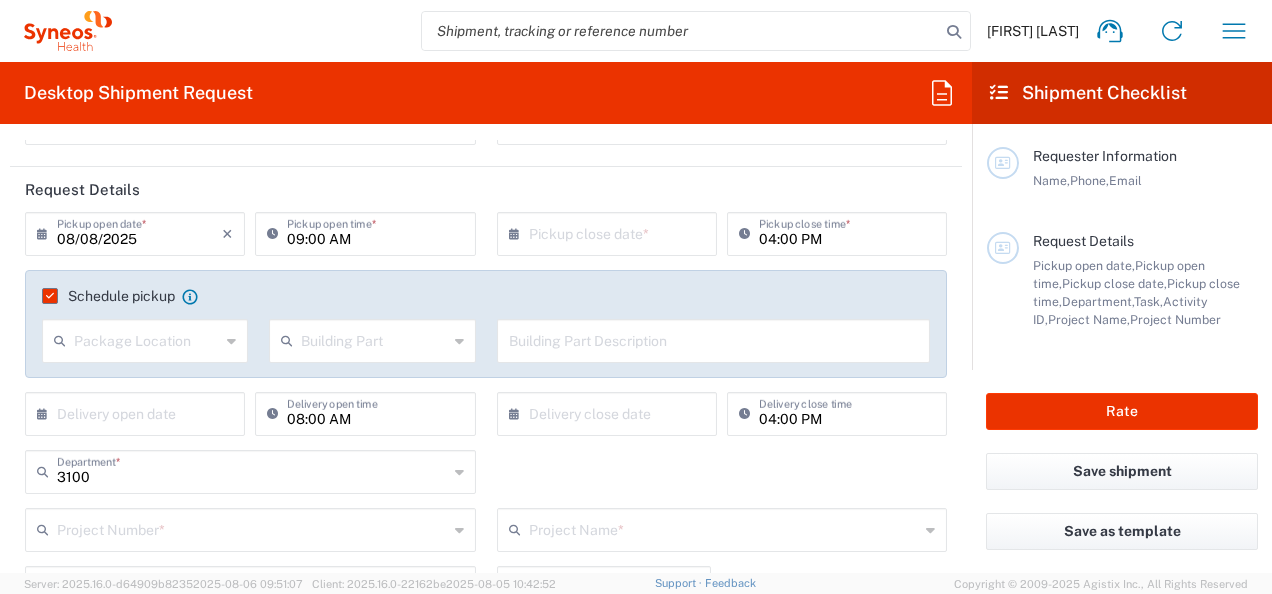 click on "04:00 PM" at bounding box center [847, 232] 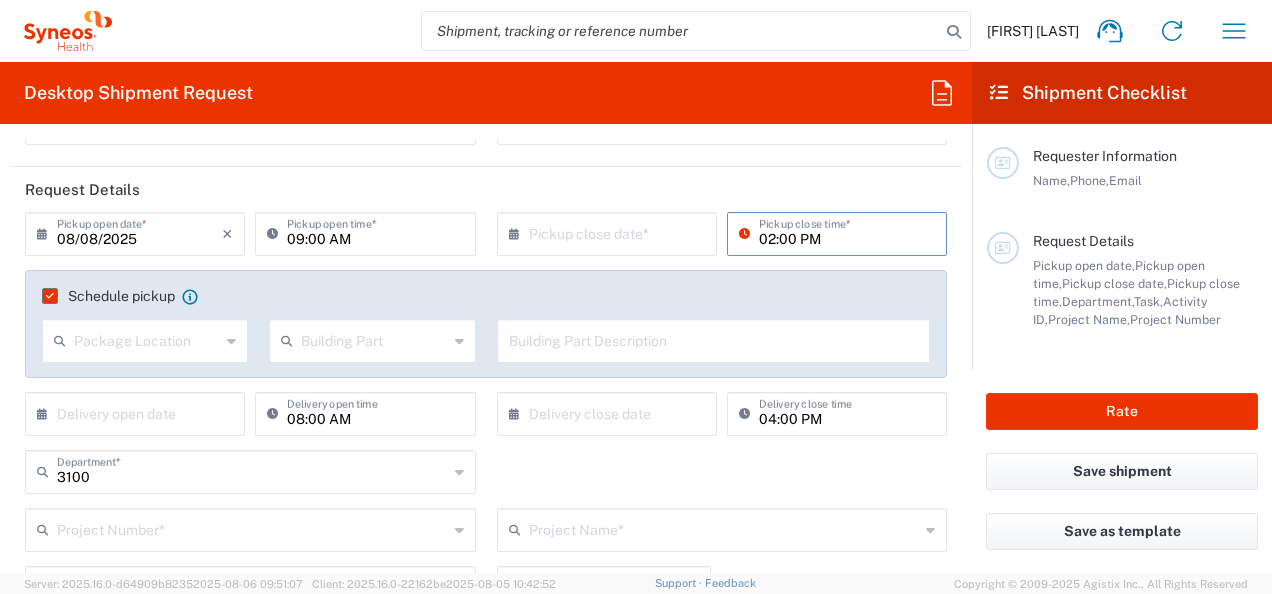 type on "02:00 PM" 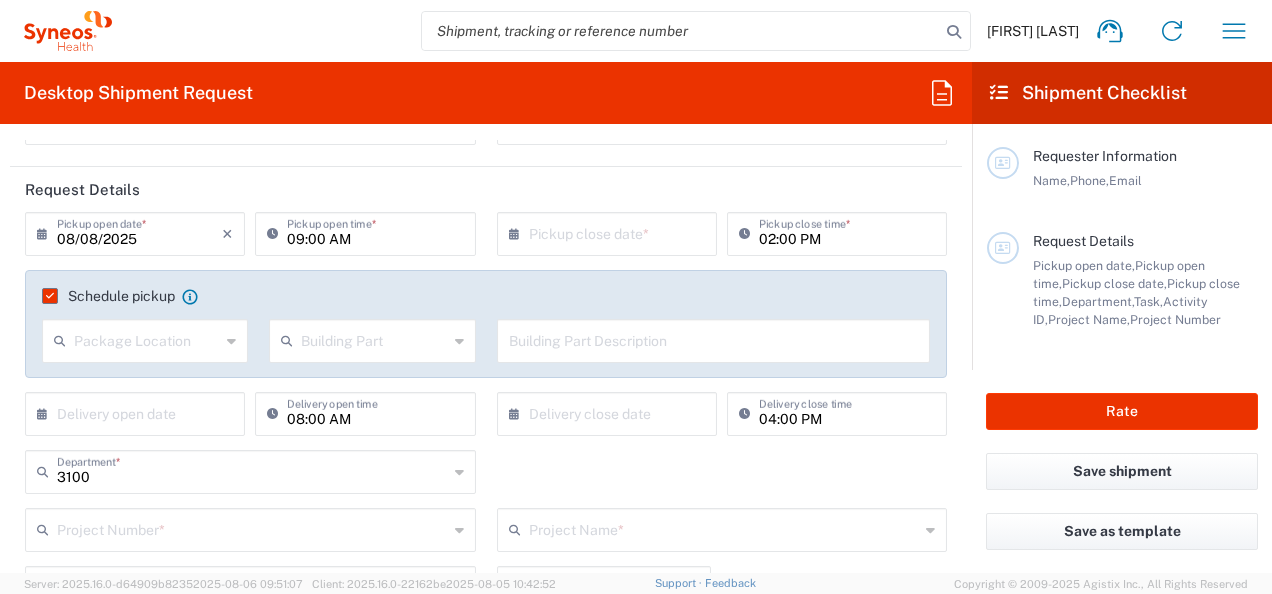 scroll, scrollTop: 300, scrollLeft: 0, axis: vertical 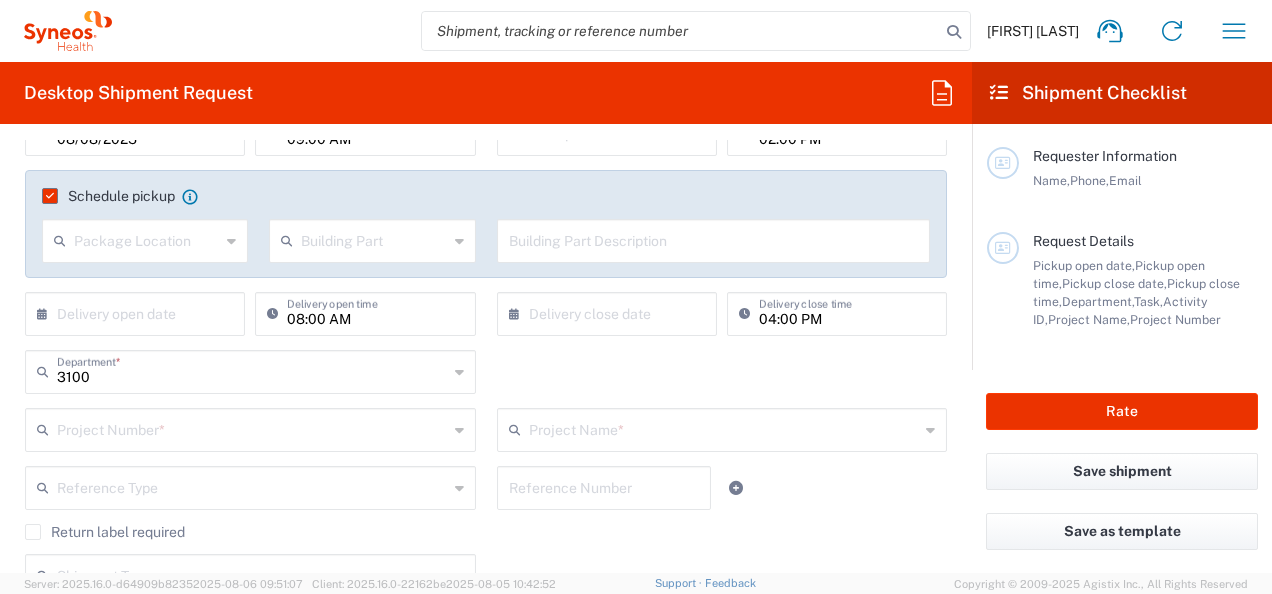 click on "Project Number  *" 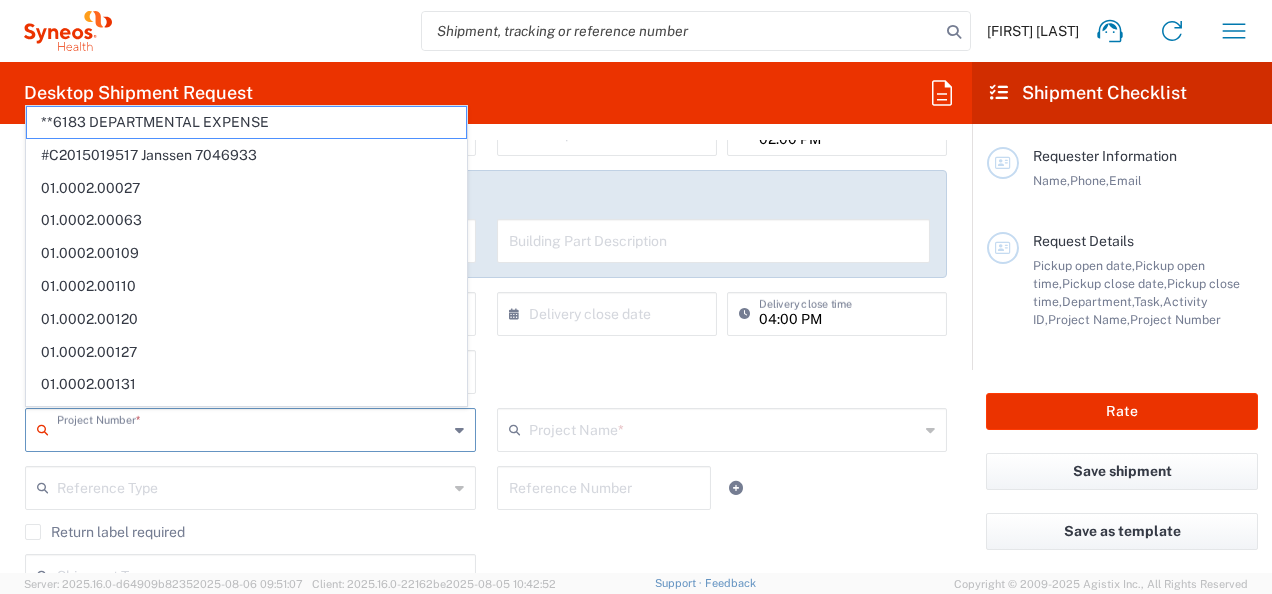click at bounding box center (252, 428) 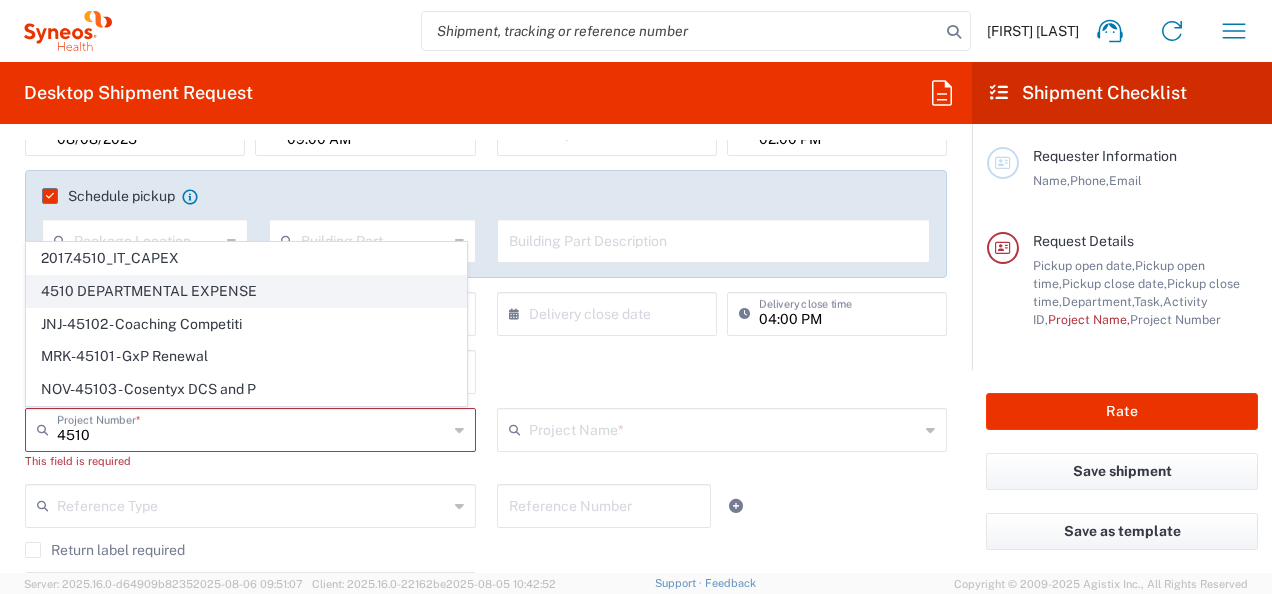 click on "4510 DEPARTMENTAL EXPENSE" 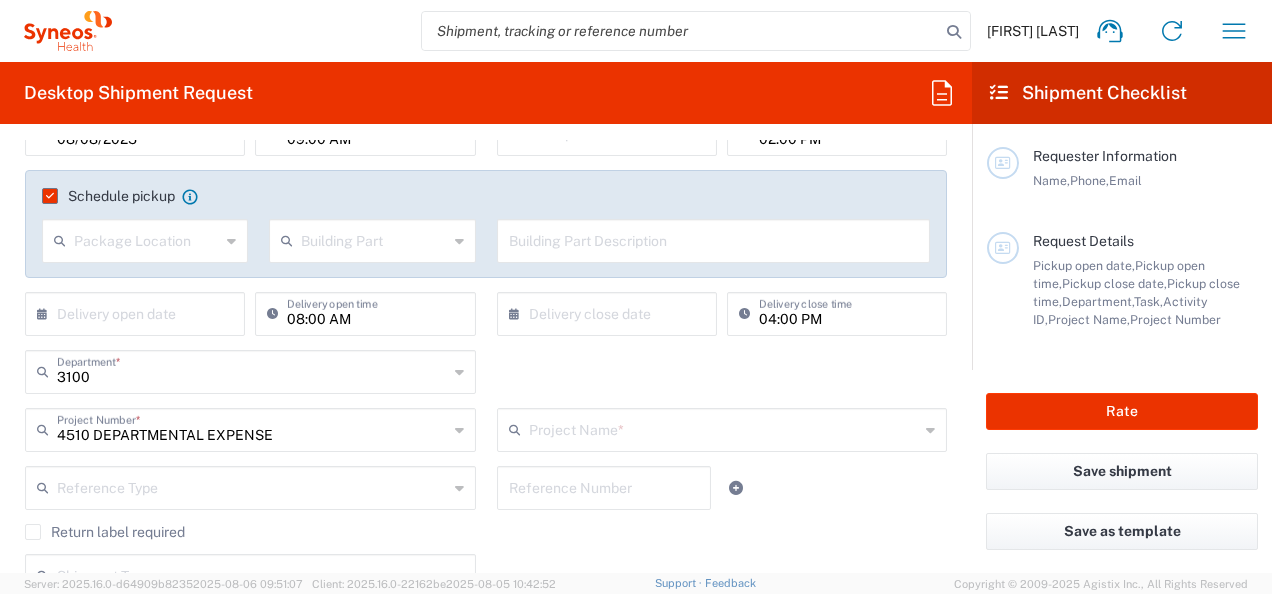 type on "4510 DEPARTMENTAL EXPENSE" 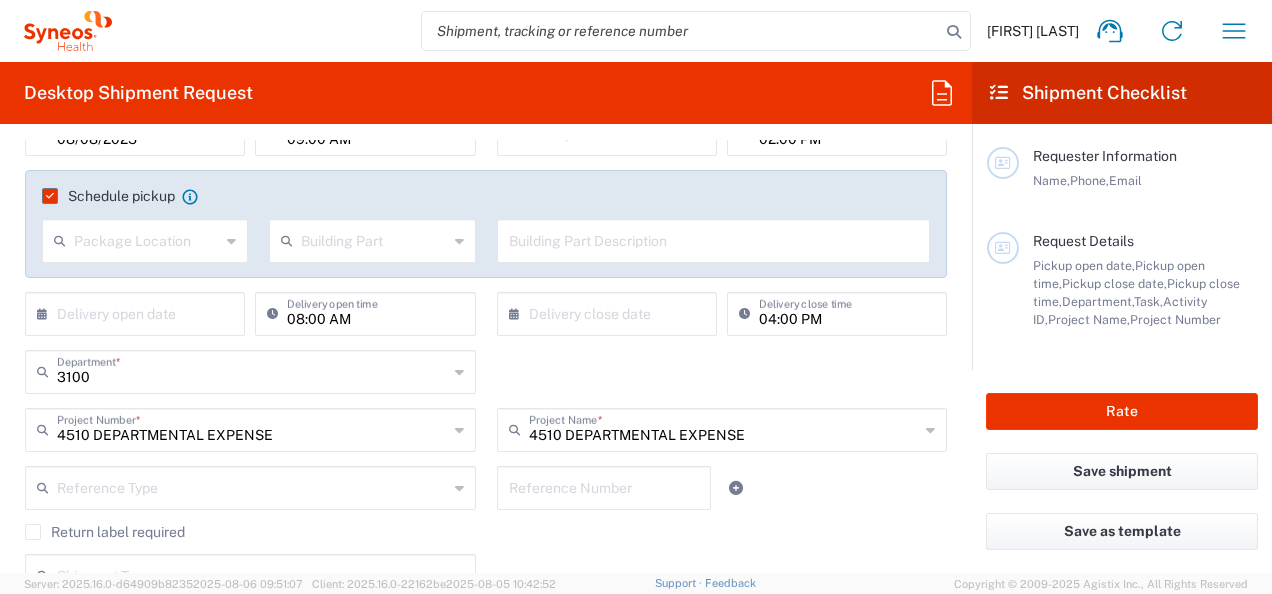 click on "3100  Department  * 3100 3000 3109 3110 3111 3112 3125 3130 3135 3136 3150 3155 3165 3171 3172 3190 3191 3192 3193 3194 3200 3201 3202 3210 3211 Dept 3212 3213 3214 3215 3216 3218 3220 3221 3222 3223 3225 3226 3227 3228 3229 3230 3231 3232 3233 3234 3235 3236 3237 3238 3240 3241" 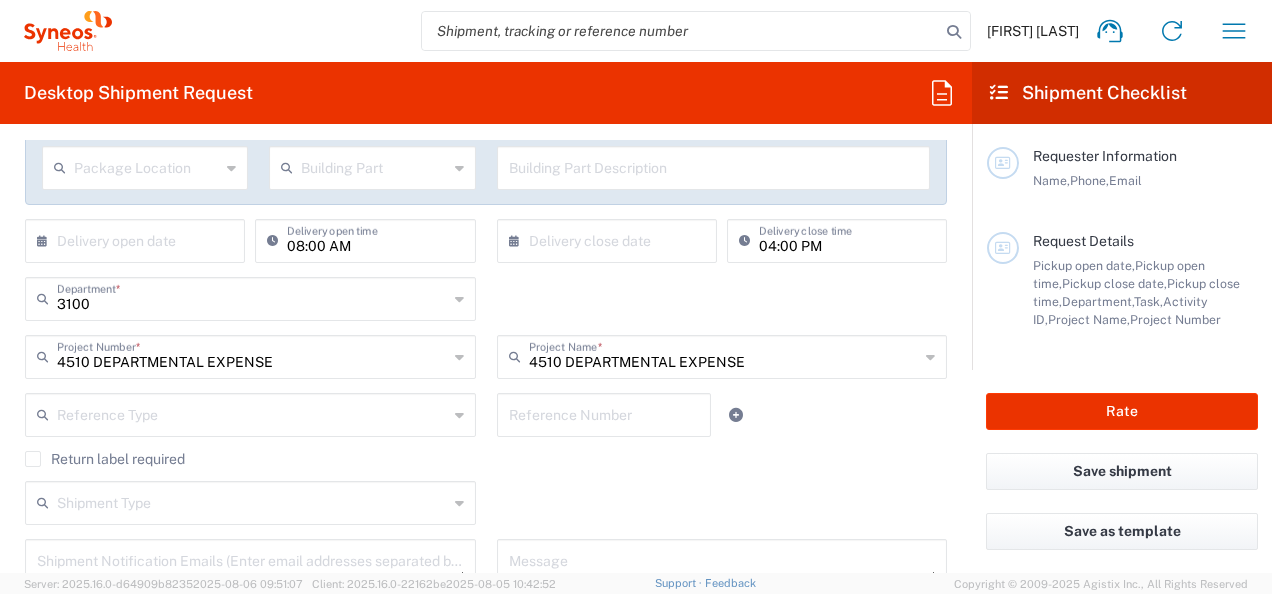 scroll, scrollTop: 400, scrollLeft: 0, axis: vertical 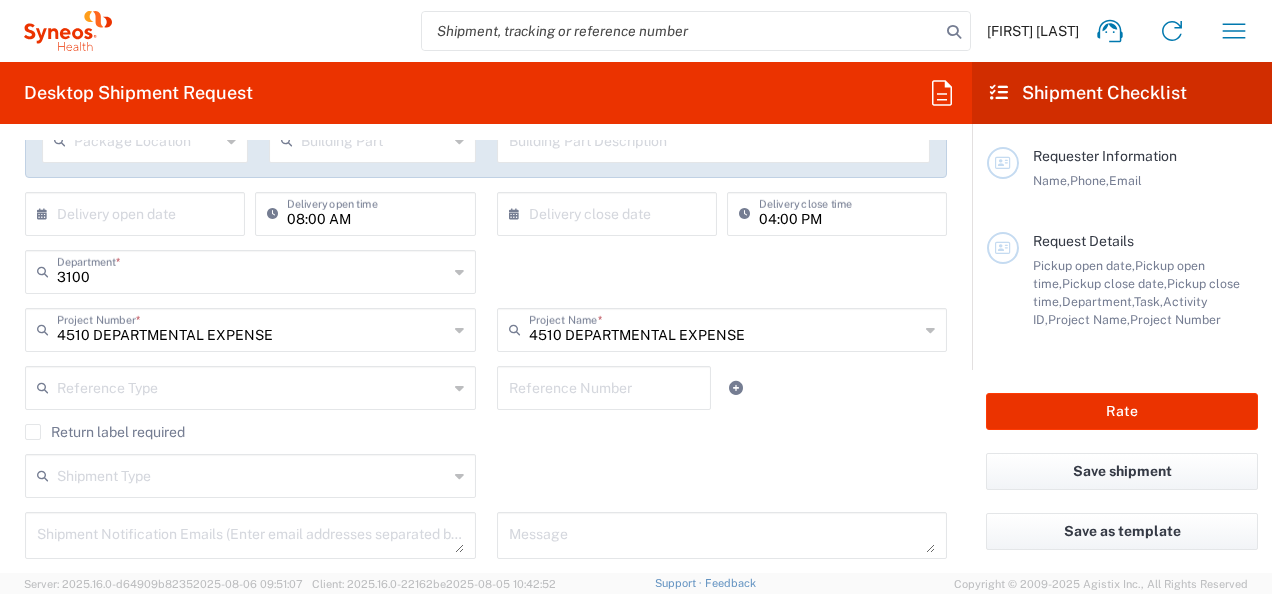 click on "Return label required" 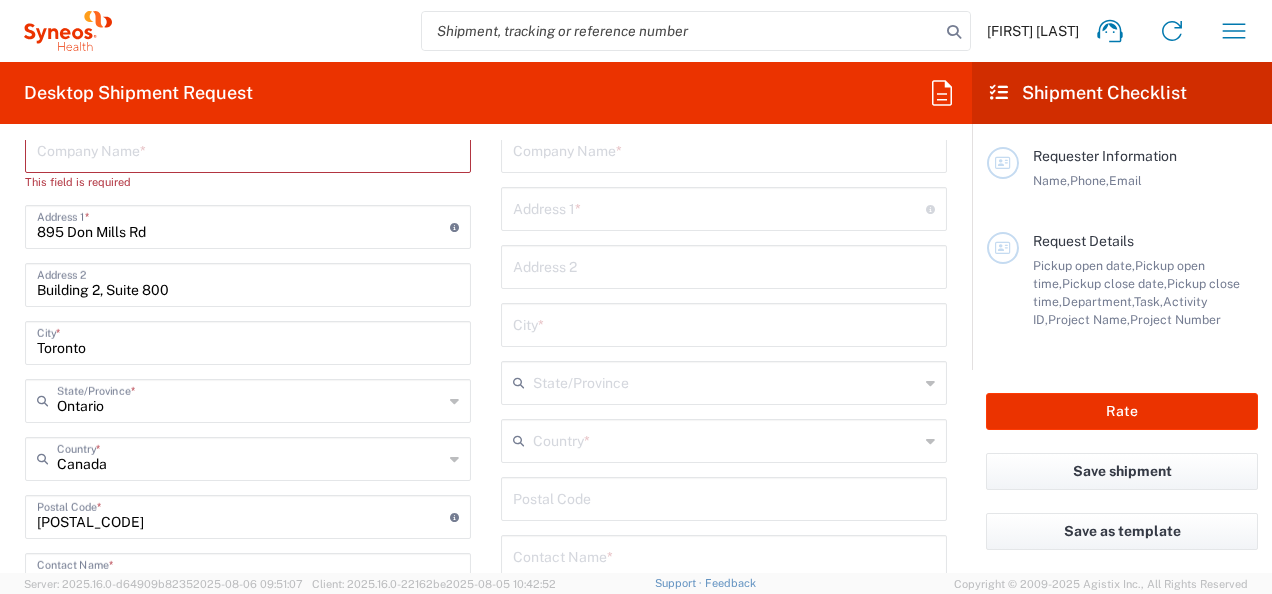 scroll, scrollTop: 1000, scrollLeft: 0, axis: vertical 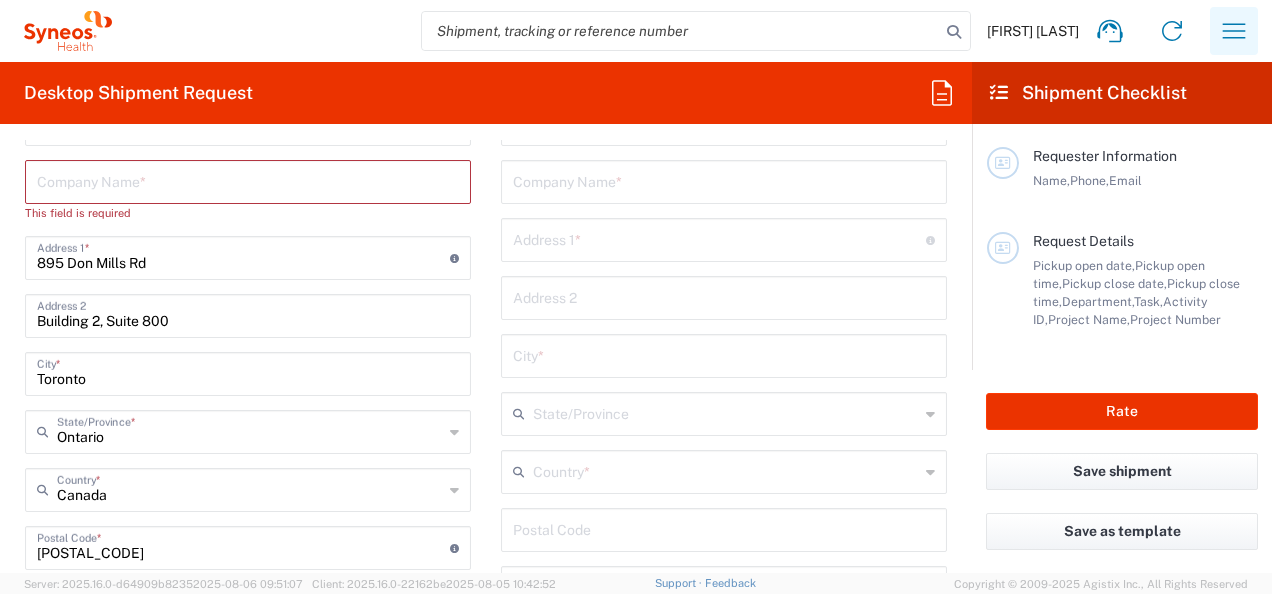click 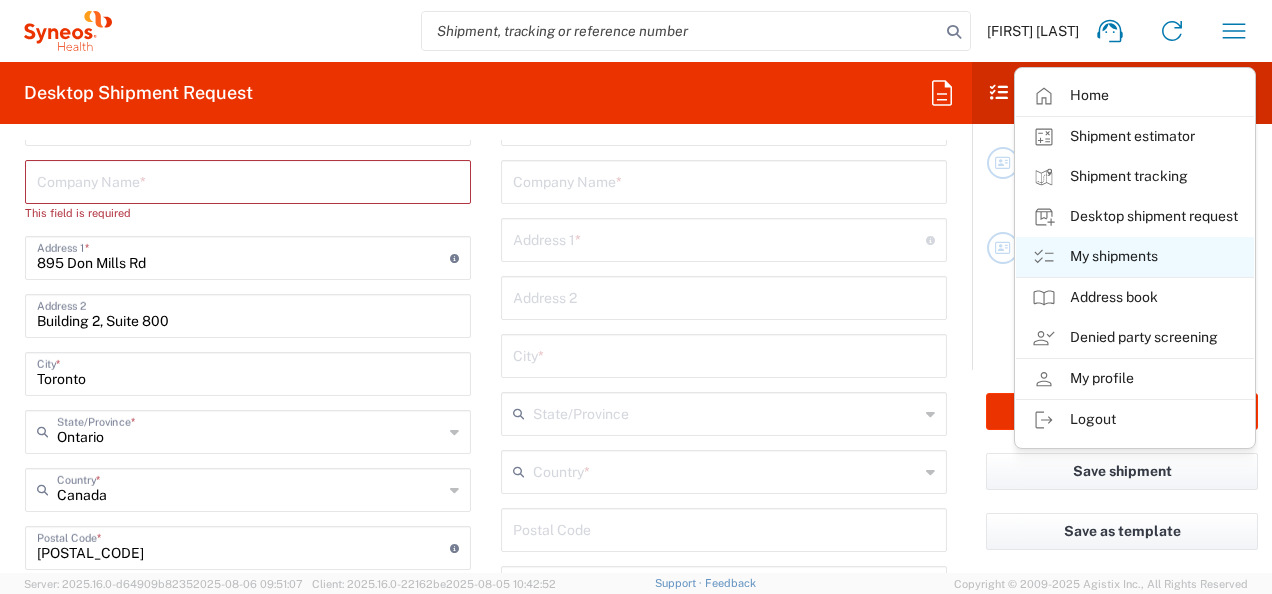 click on "My shipments" 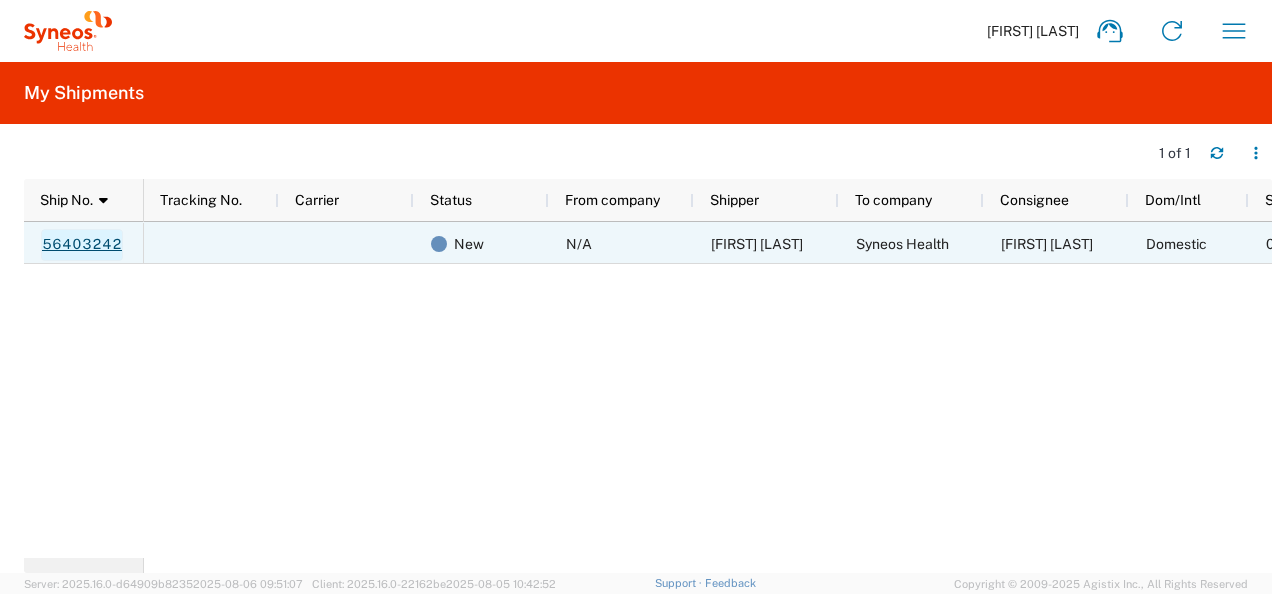 click on "56403242" 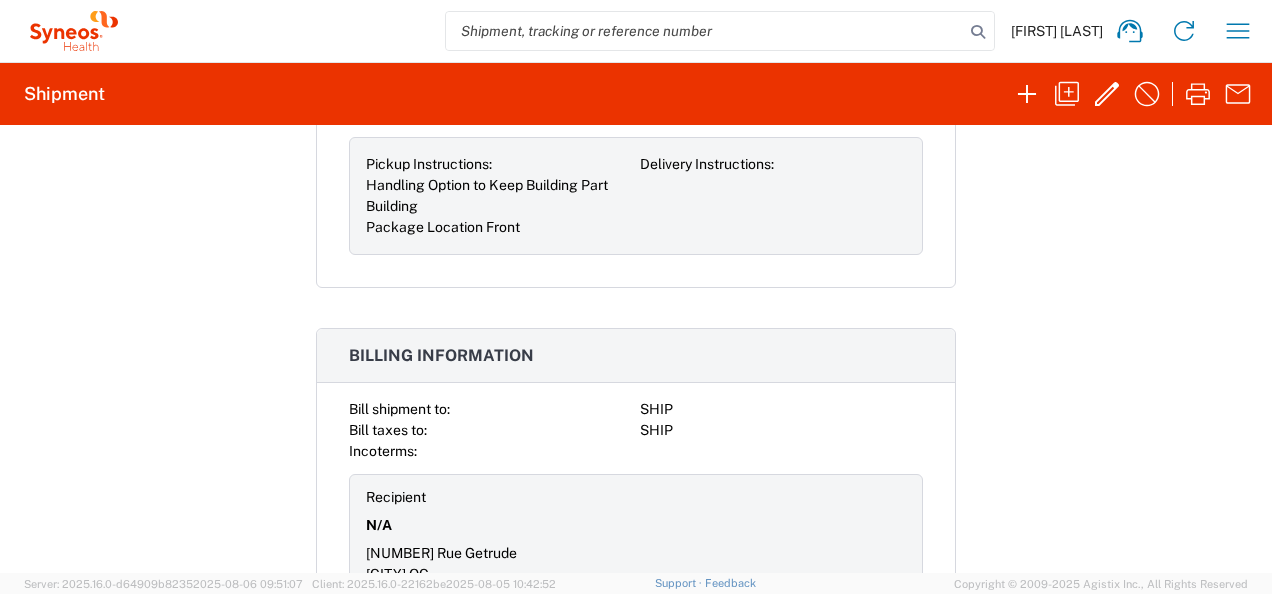scroll, scrollTop: 1905, scrollLeft: 0, axis: vertical 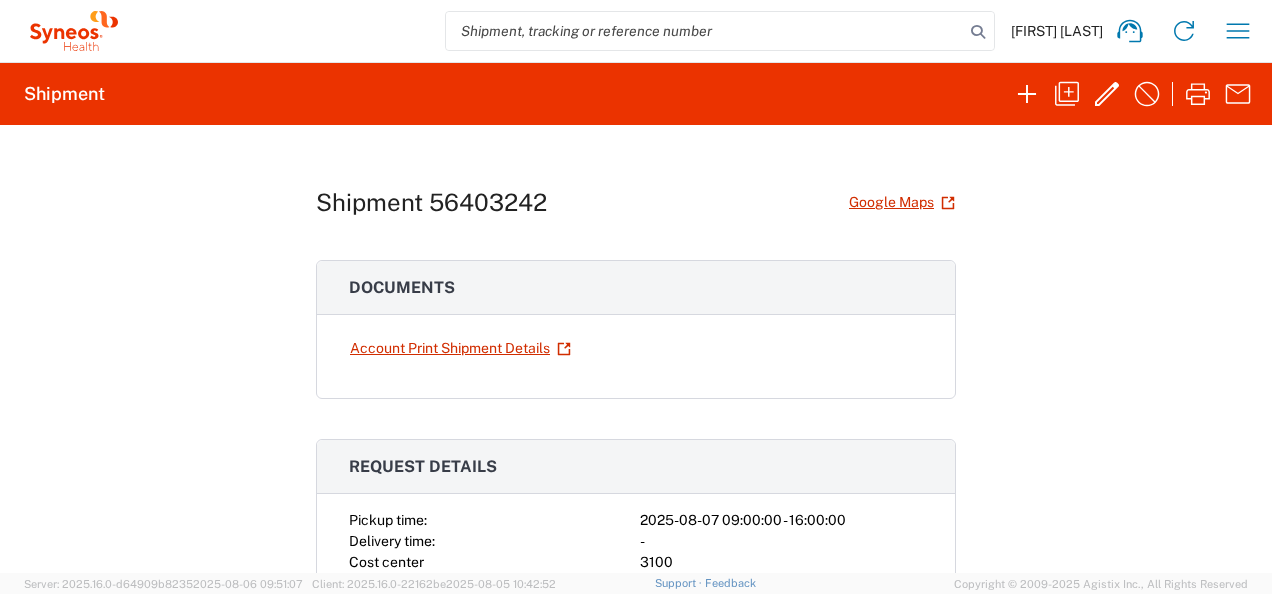 drag, startPoint x: 447, startPoint y: 421, endPoint x: 494, endPoint y: 13, distance: 410.69818 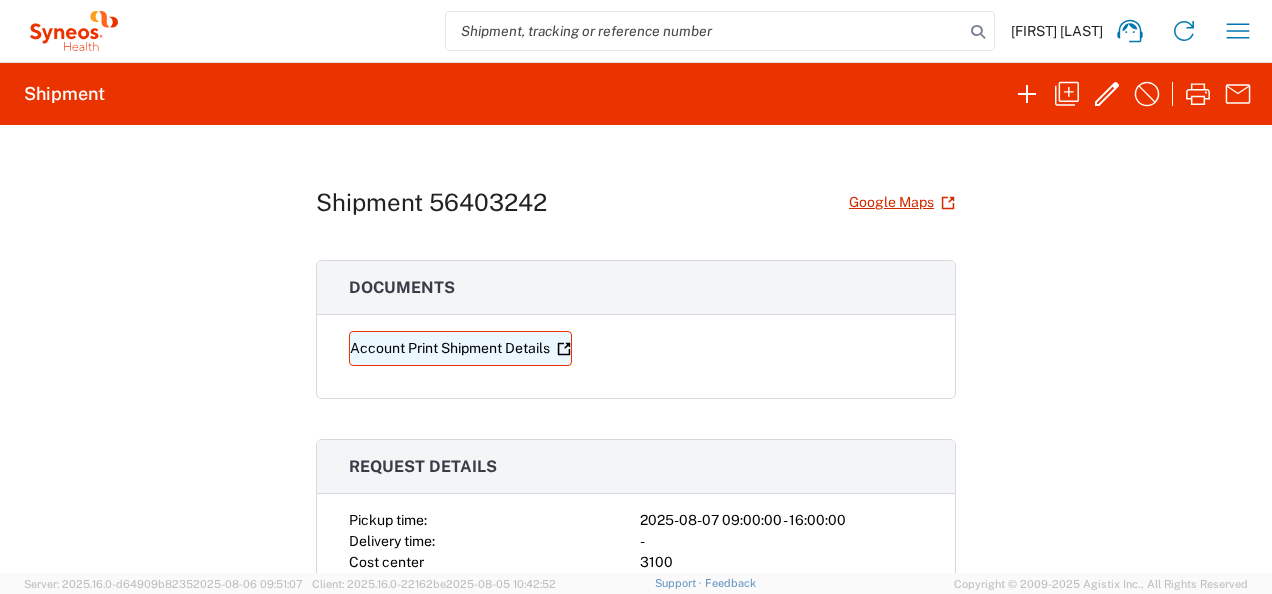 click on "Account Print Shipment Details" 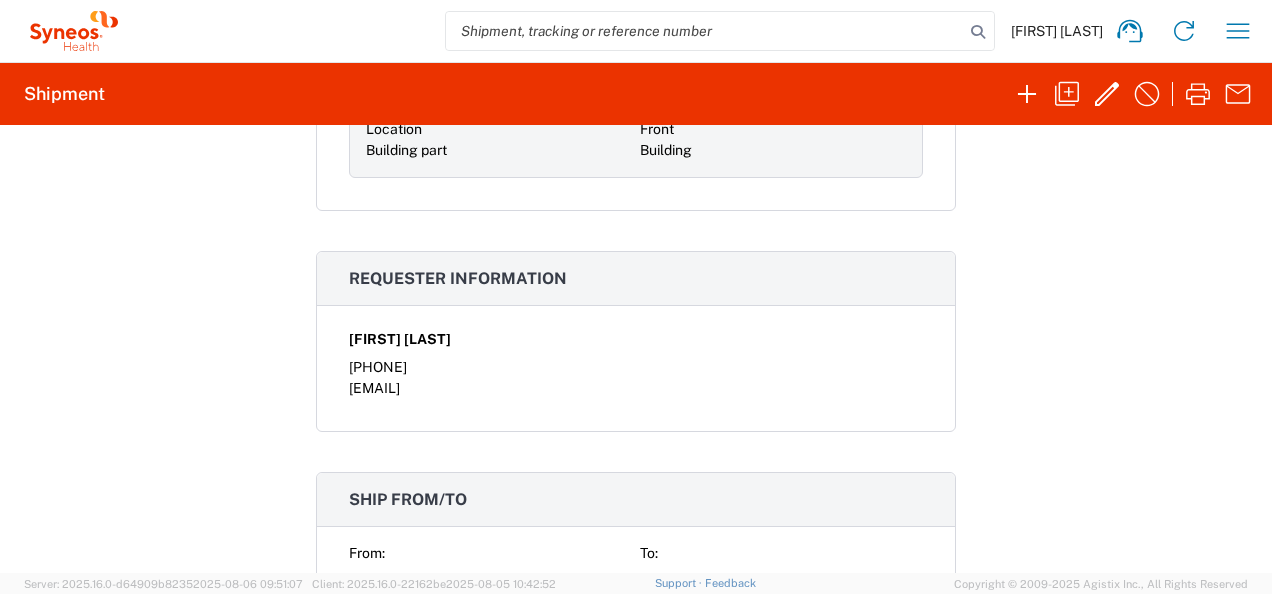 scroll, scrollTop: 800, scrollLeft: 0, axis: vertical 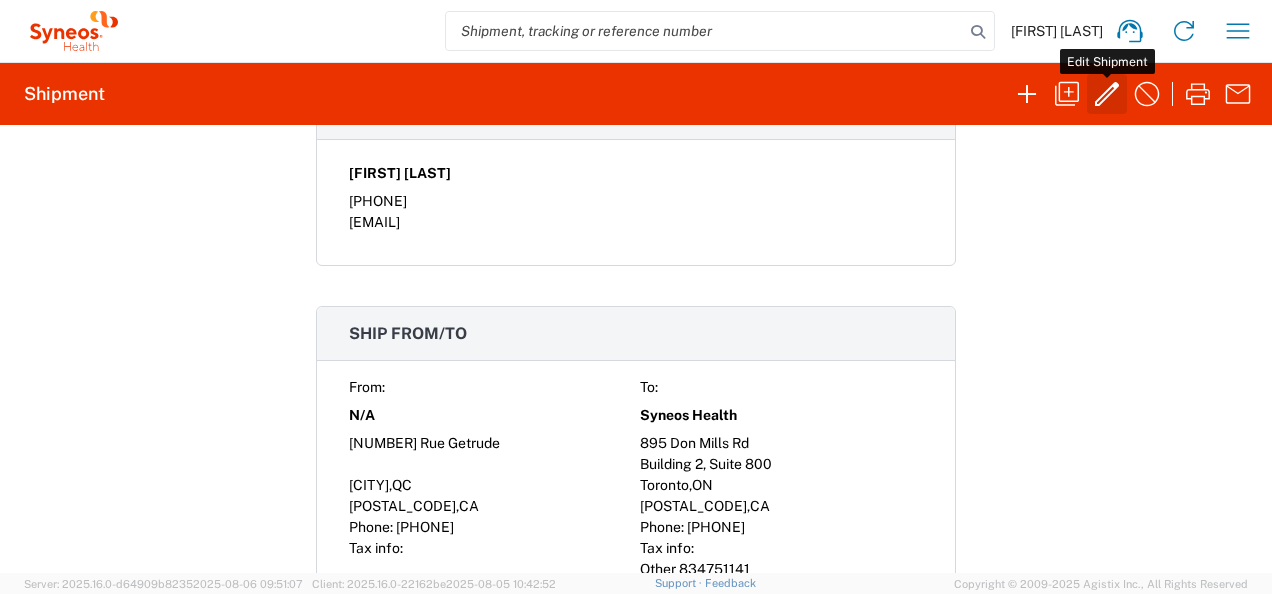 click 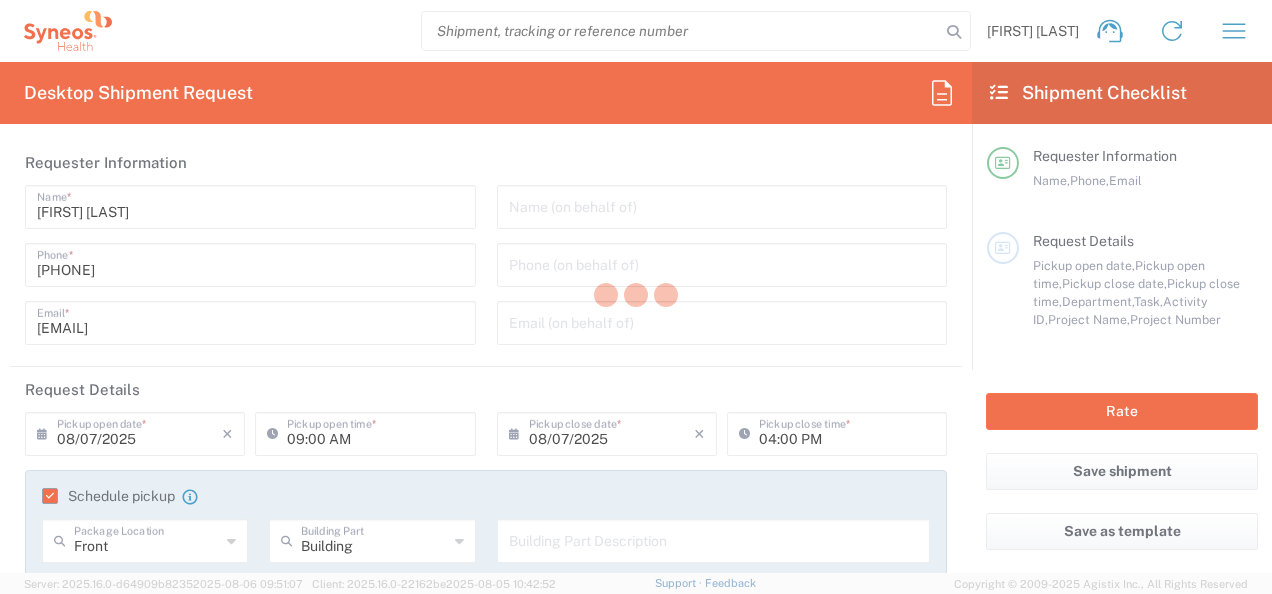 type on "3100" 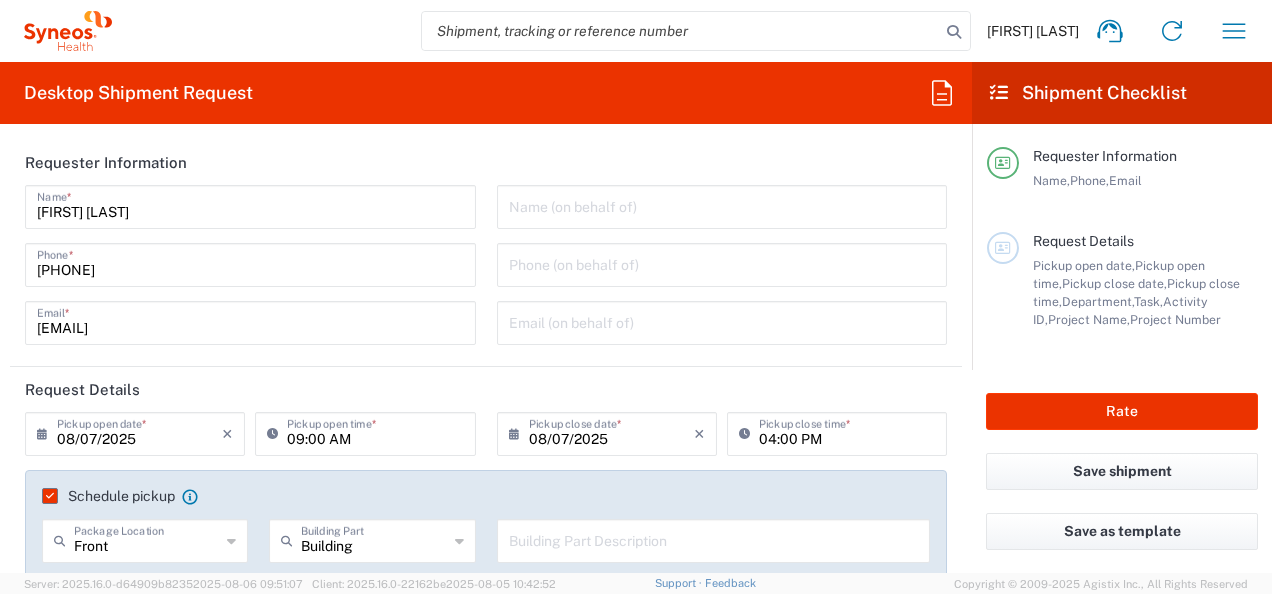 click on "04:00 PM" at bounding box center (847, 432) 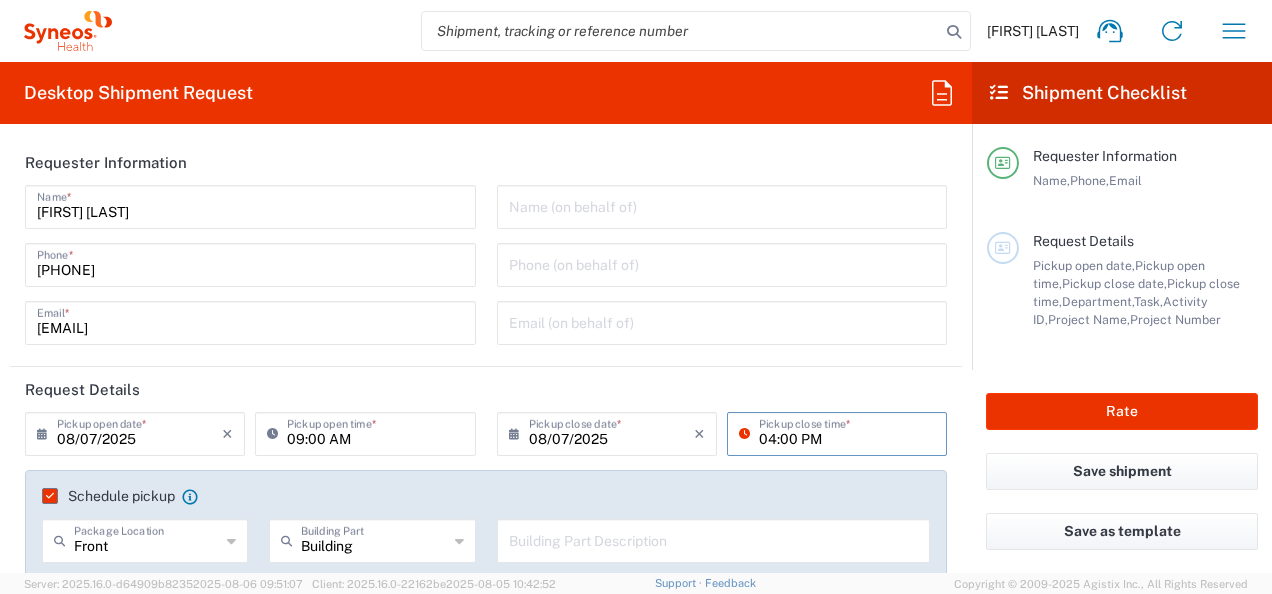 click on "04:00 PM" at bounding box center (847, 432) 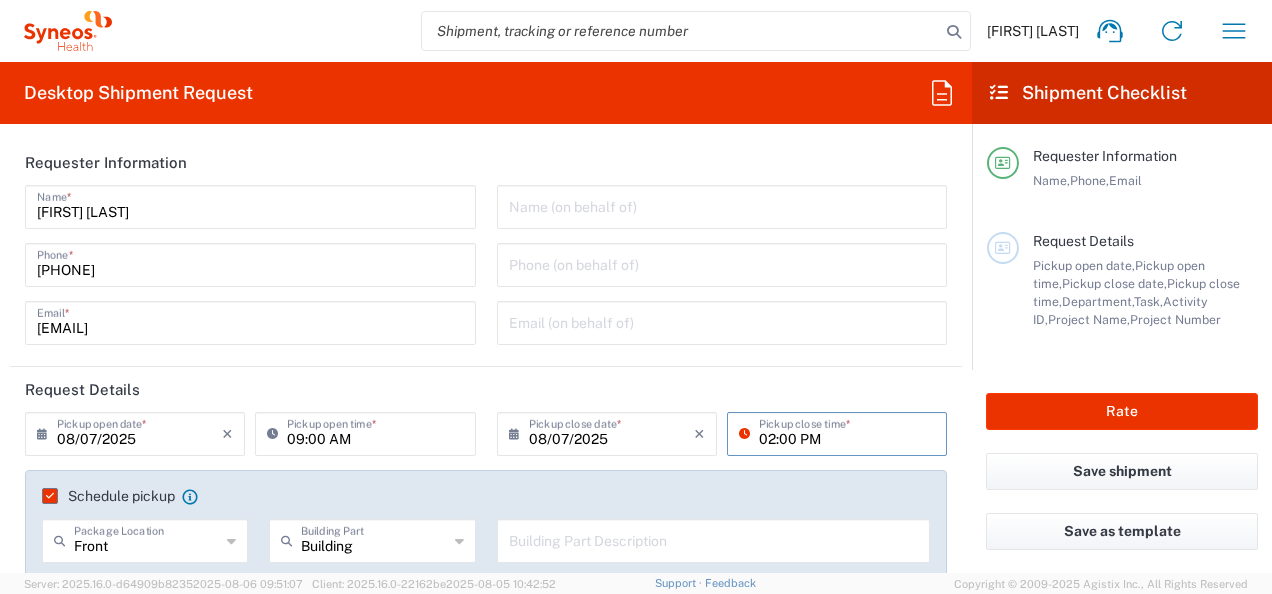 type on "02:00 PM" 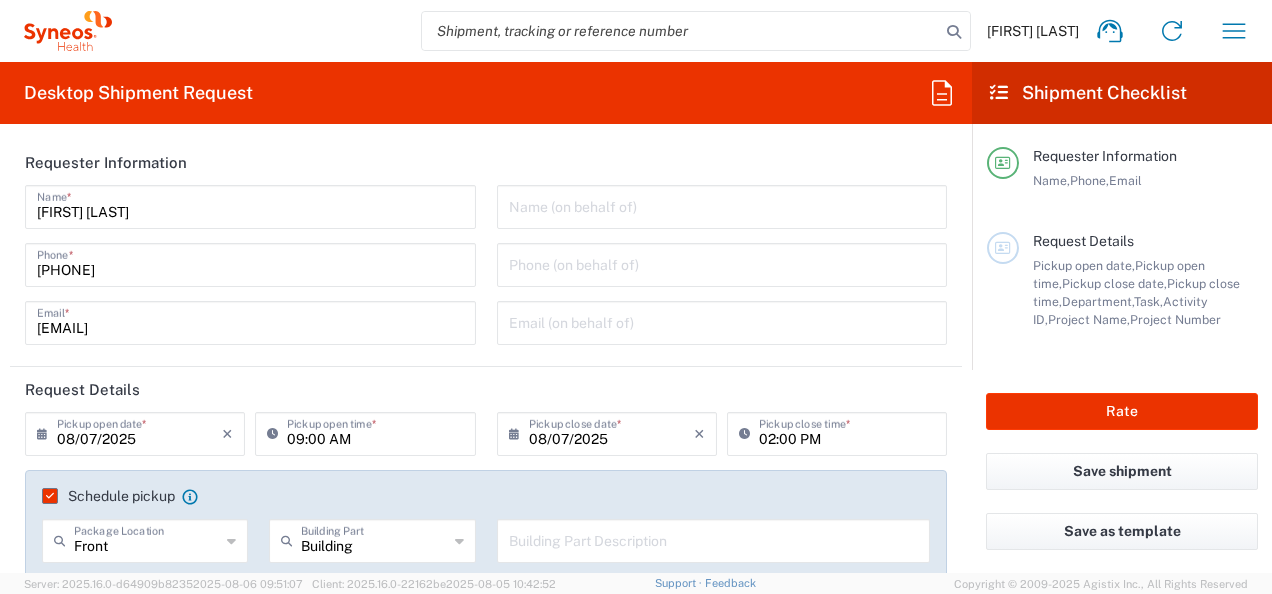 click on "Name (on behalf of)   Phone (on behalf of)   Email (on behalf of)" 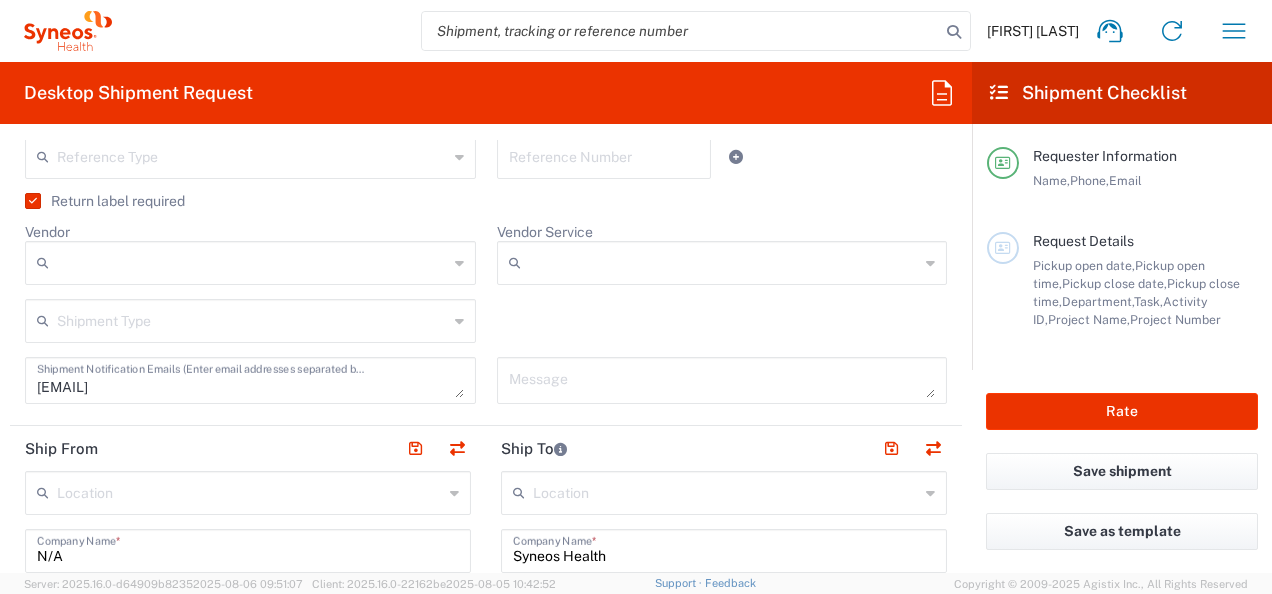 scroll, scrollTop: 600, scrollLeft: 0, axis: vertical 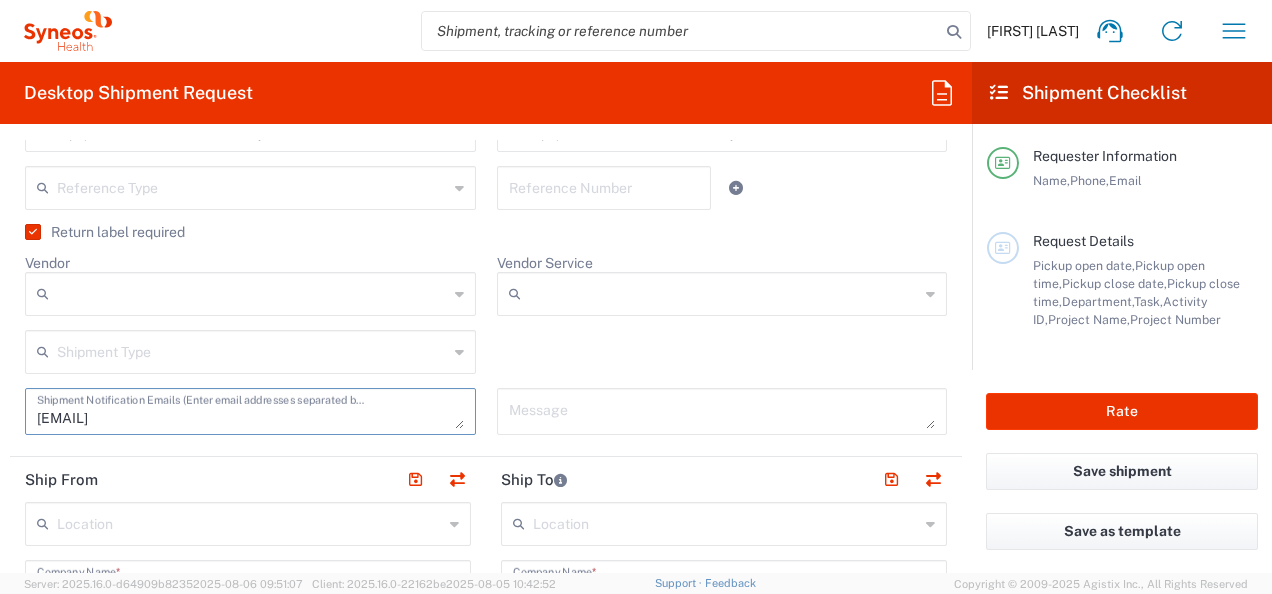 click on "[EMAIL]" at bounding box center (250, 411) 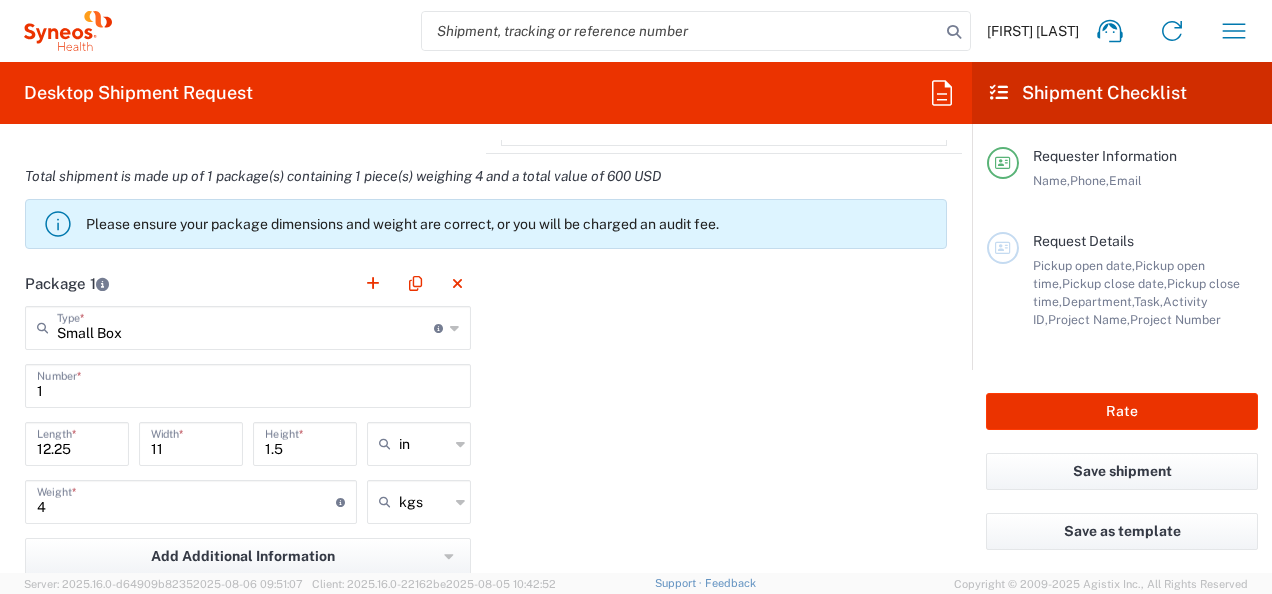 scroll, scrollTop: 1800, scrollLeft: 0, axis: vertical 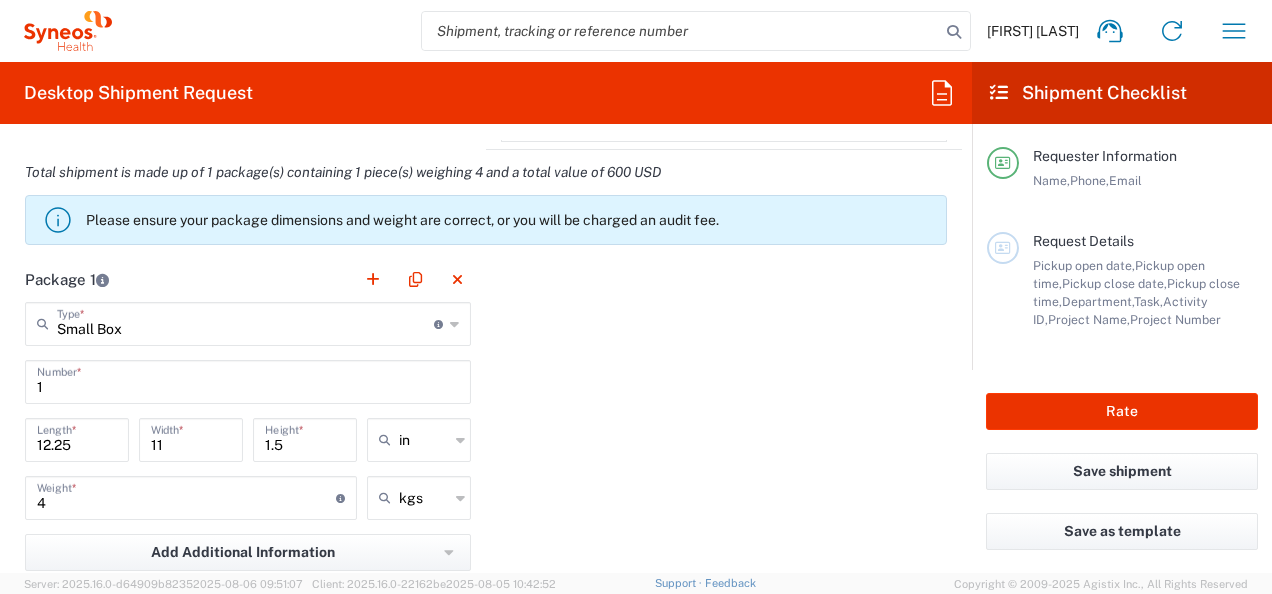 click on "Small Box" at bounding box center [245, 322] 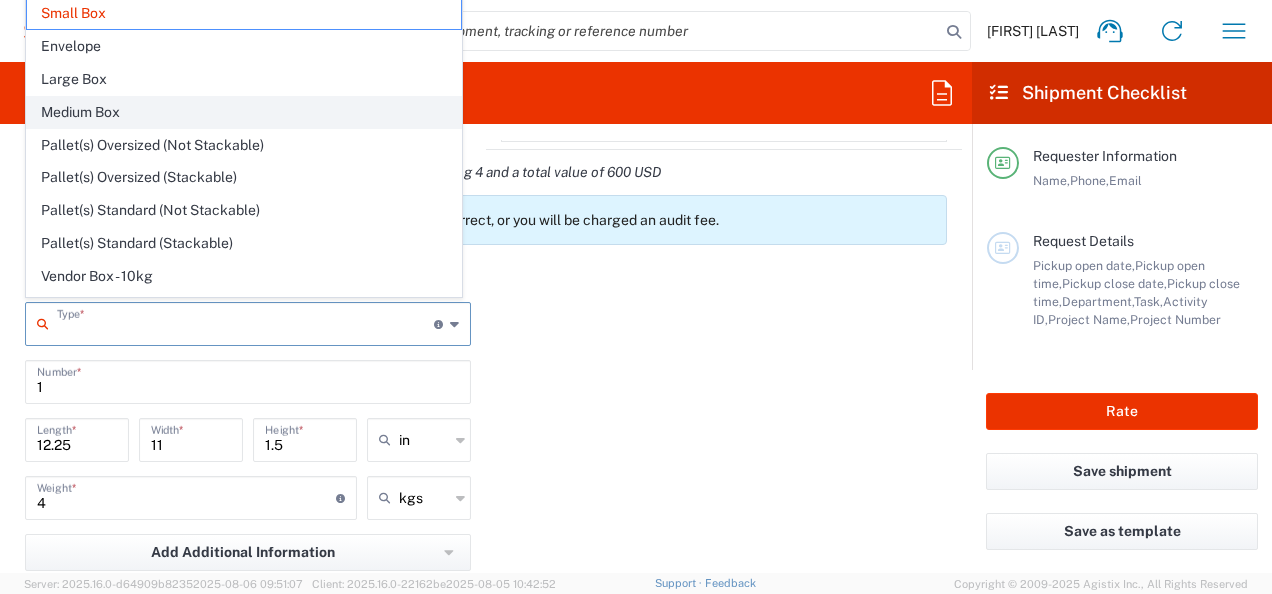 click on "Medium Box" 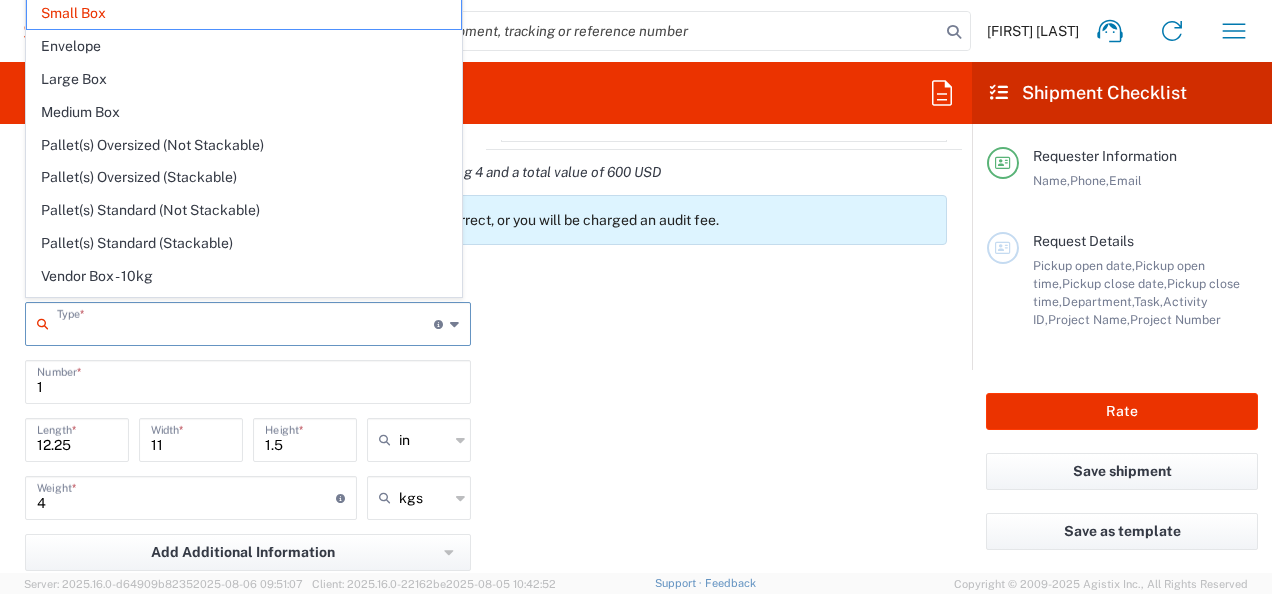 type on "Medium Box" 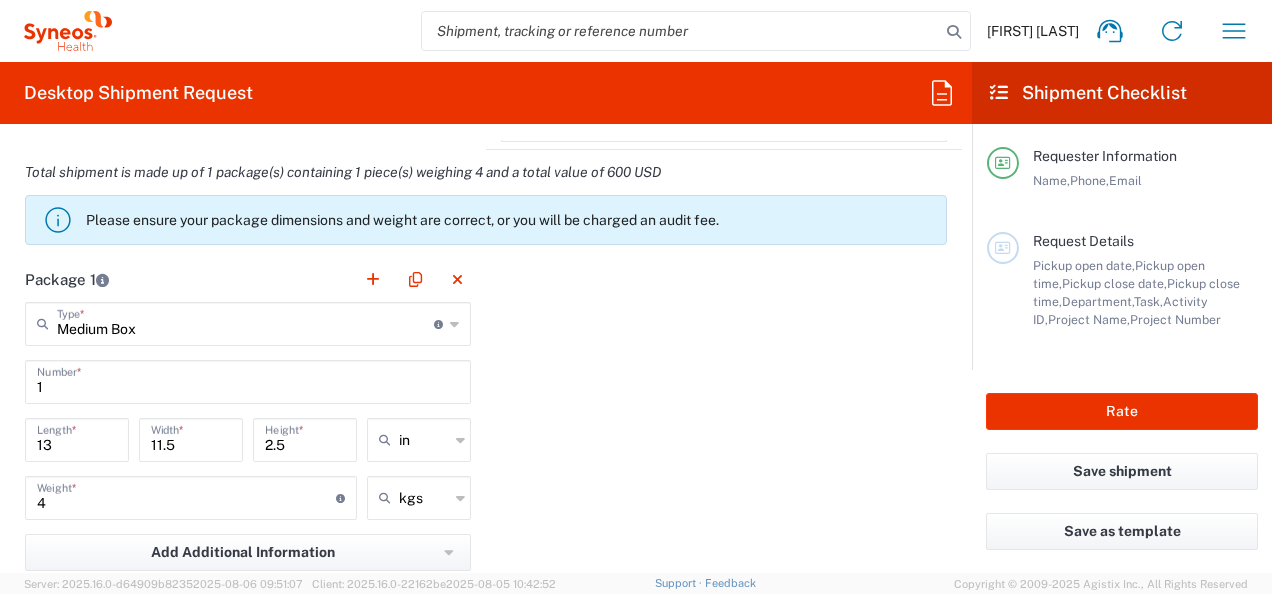 click on "Package 1  Medium Box  Type  * Material used to package goods Small Box Envelope Large Box Medium Box Pallet(s) Oversized (Not Stackable) Pallet(s) Oversized (Stackable) Pallet(s) Standard (Not Stackable) Pallet(s) Standard (Stackable) Vendor Box - 10kg Vendor Box - 25kg Your Packaging 1  Number  * 13  Length  * 11.5  Width  * 2.5  Height  * in in cm ft 8.82  Weight  * Total weight of package(s) in pounds or kilograms lbs kgs lbs Add Additional Information  Package material   Package temperature   Temperature device  Content 1 ThinkPad P14s Gen 2 Laptop Pieces: 1  Total value: 600 USD  Add Content *" 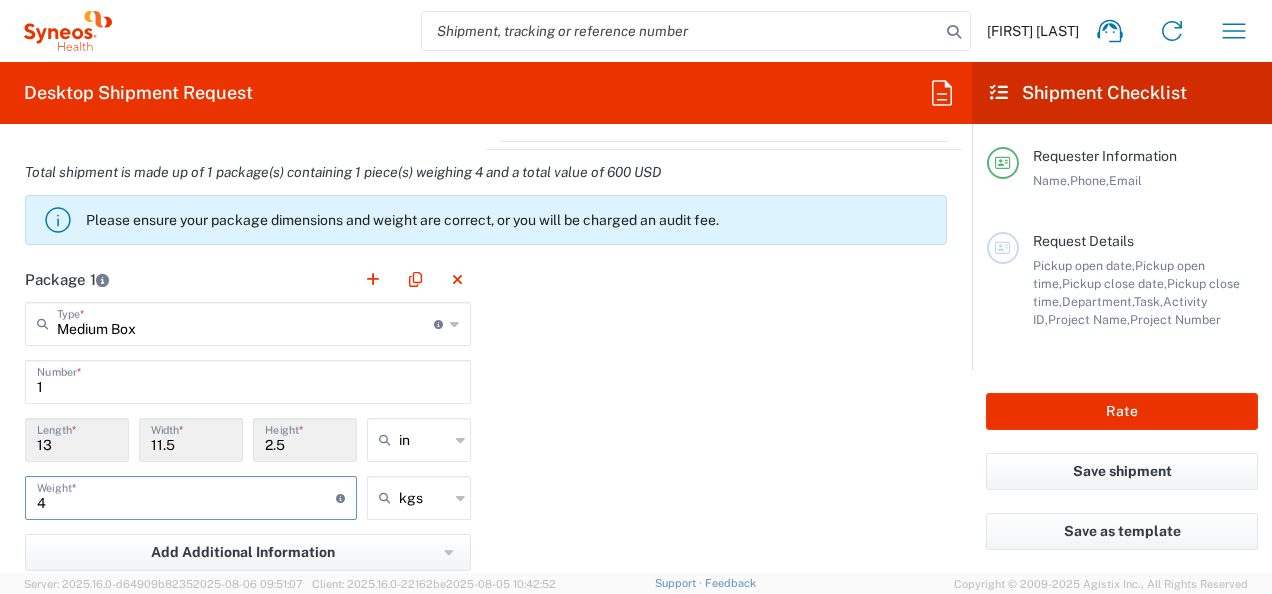 click on "4" at bounding box center [186, 496] 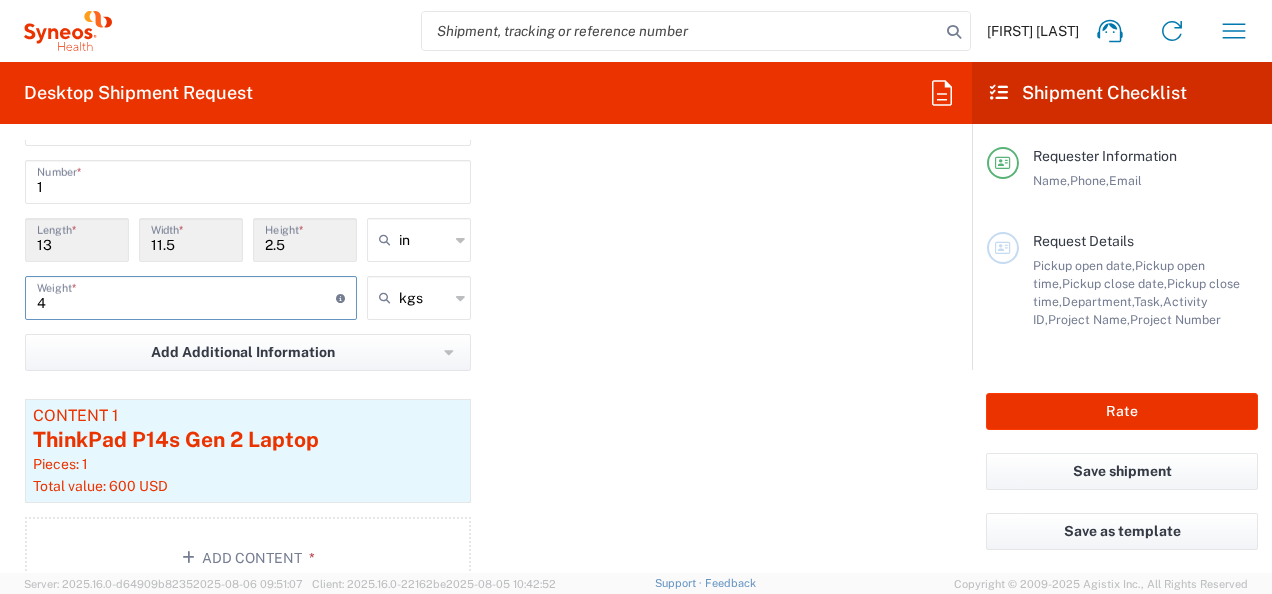 click on "Package 1  Medium Box  Type  * Material used to package goods Small Box Envelope Large Box Medium Box Pallet(s) Oversized (Not Stackable) Pallet(s) Oversized (Stackable) Pallet(s) Standard (Not Stackable) Pallet(s) Standard (Stackable) Vendor Box - 10kg Vendor Box - 25kg Your Packaging 1  Number  * 13  Length  * 11.5  Width  * 2.5  Height  * in in cm ft 8.82  Weight  * Total weight of package(s) in pounds or kilograms lbs kgs lbs Add Additional Information  Package material   Package temperature   Temperature device  Content 1 ThinkPad P14s Gen 2 Laptop Pieces: 1  Total value: 600 USD  Add Content *" 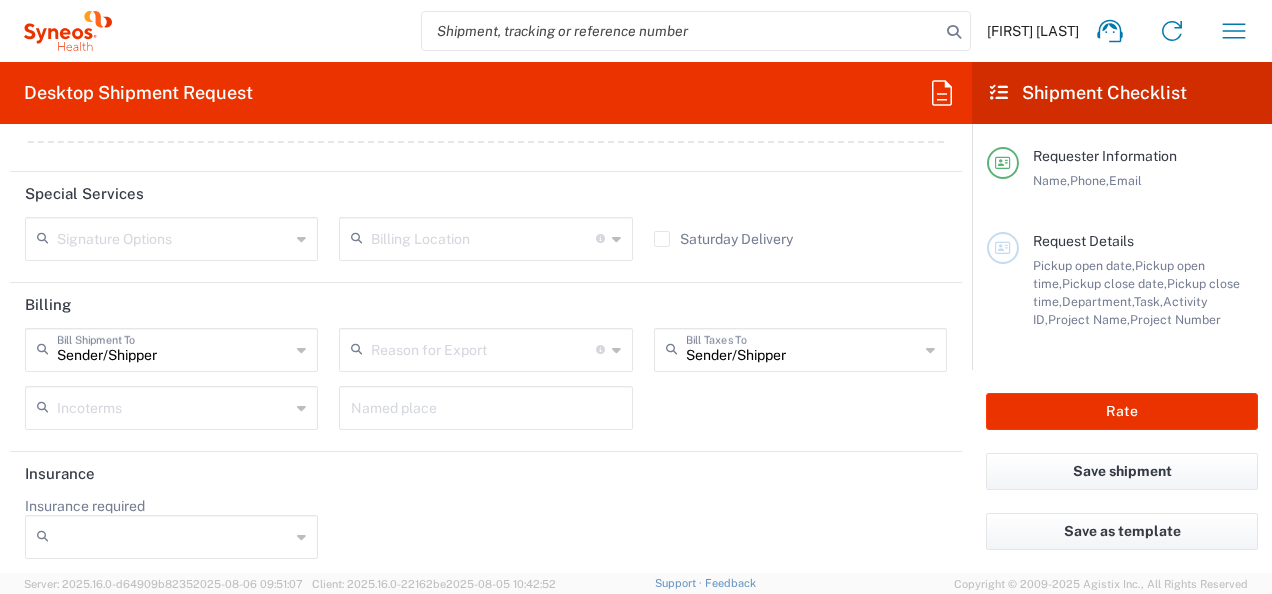 scroll, scrollTop: 2722, scrollLeft: 0, axis: vertical 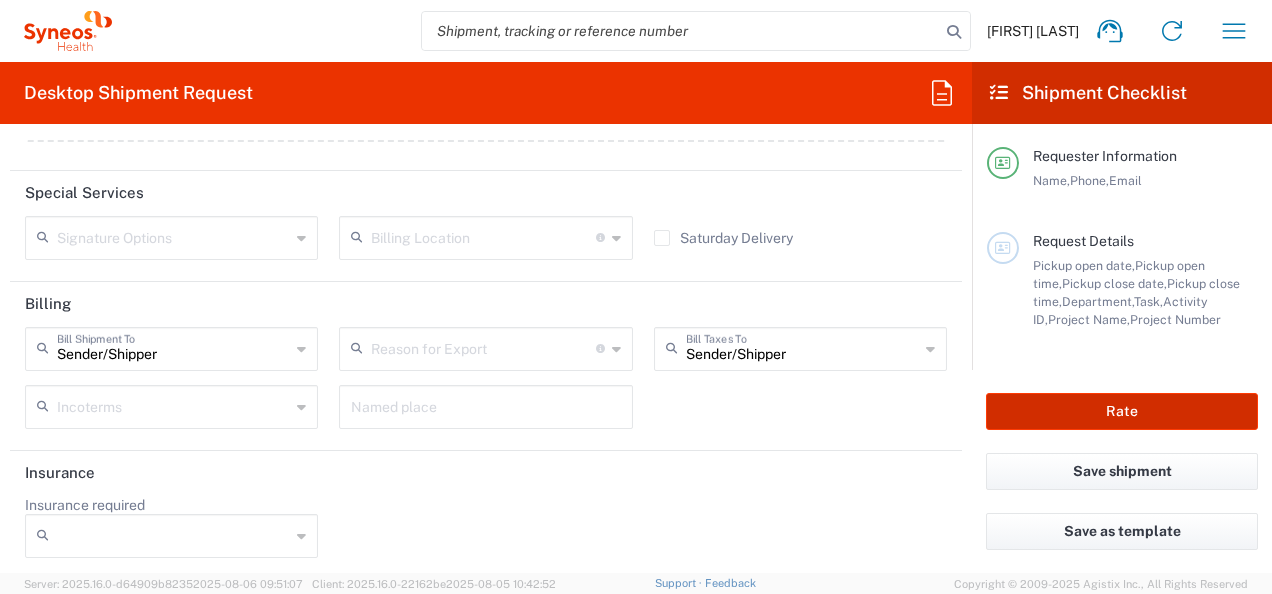 click on "Rate" 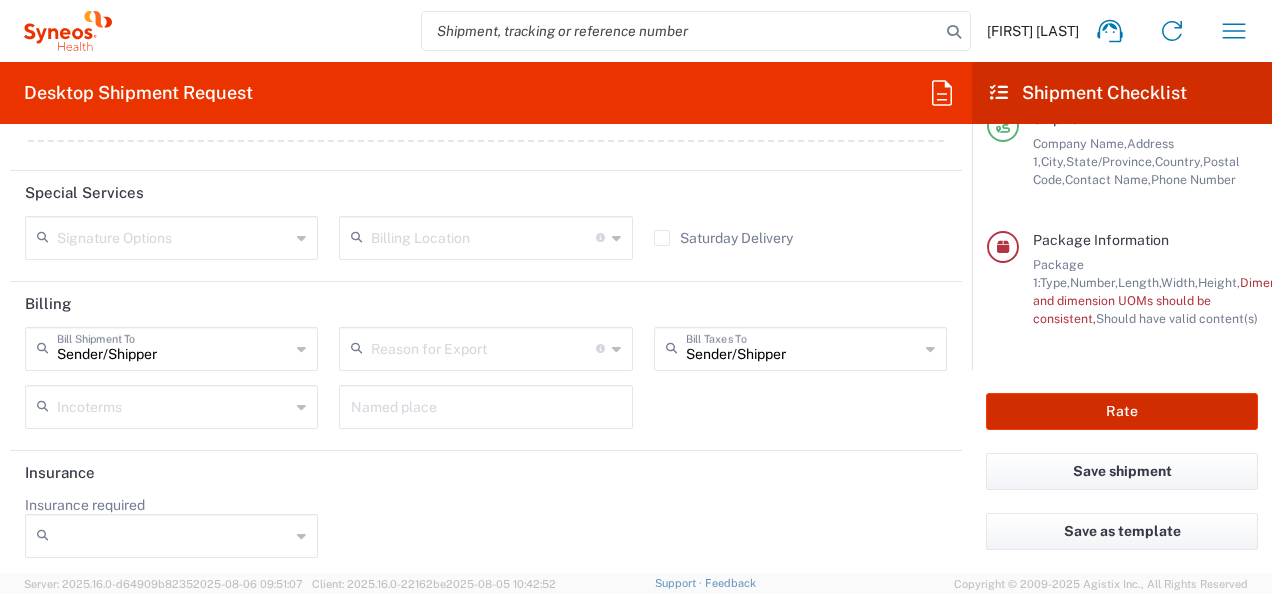 scroll, scrollTop: 398, scrollLeft: 0, axis: vertical 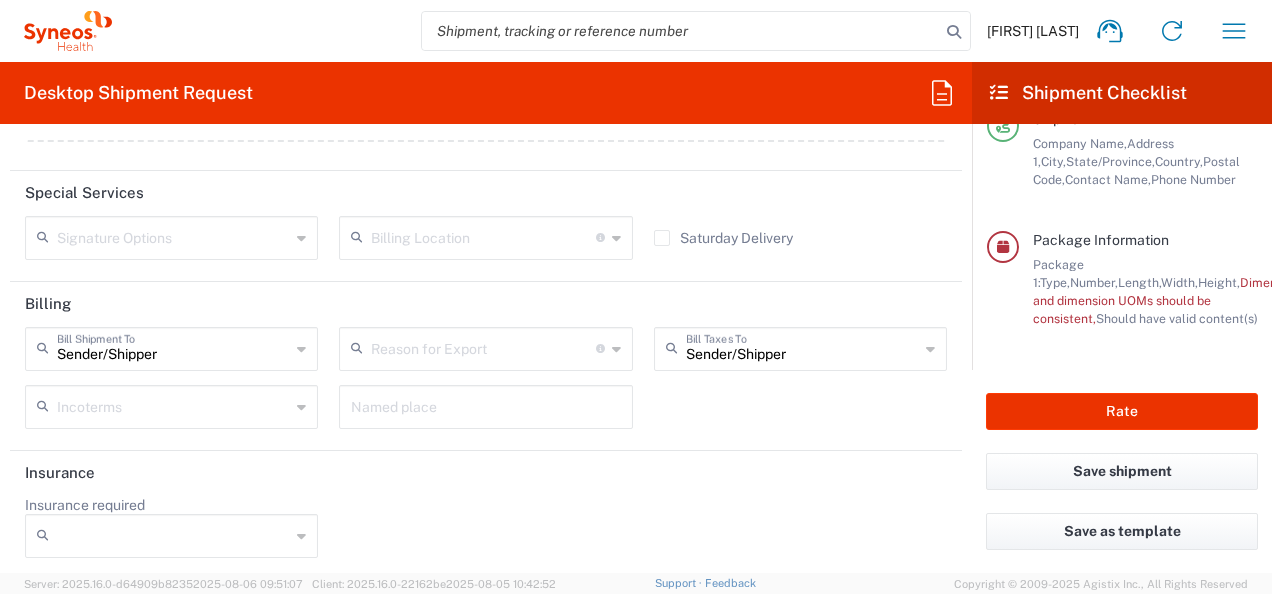 click on "Weight and dimension UOMs should be consistent," 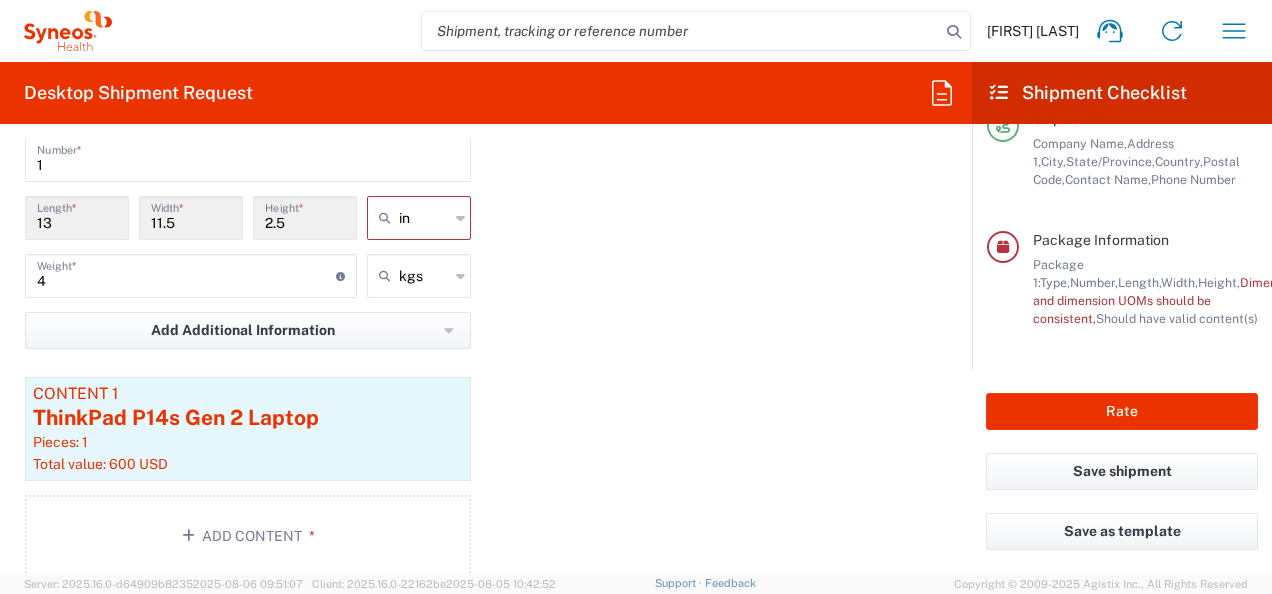 scroll, scrollTop: 1922, scrollLeft: 0, axis: vertical 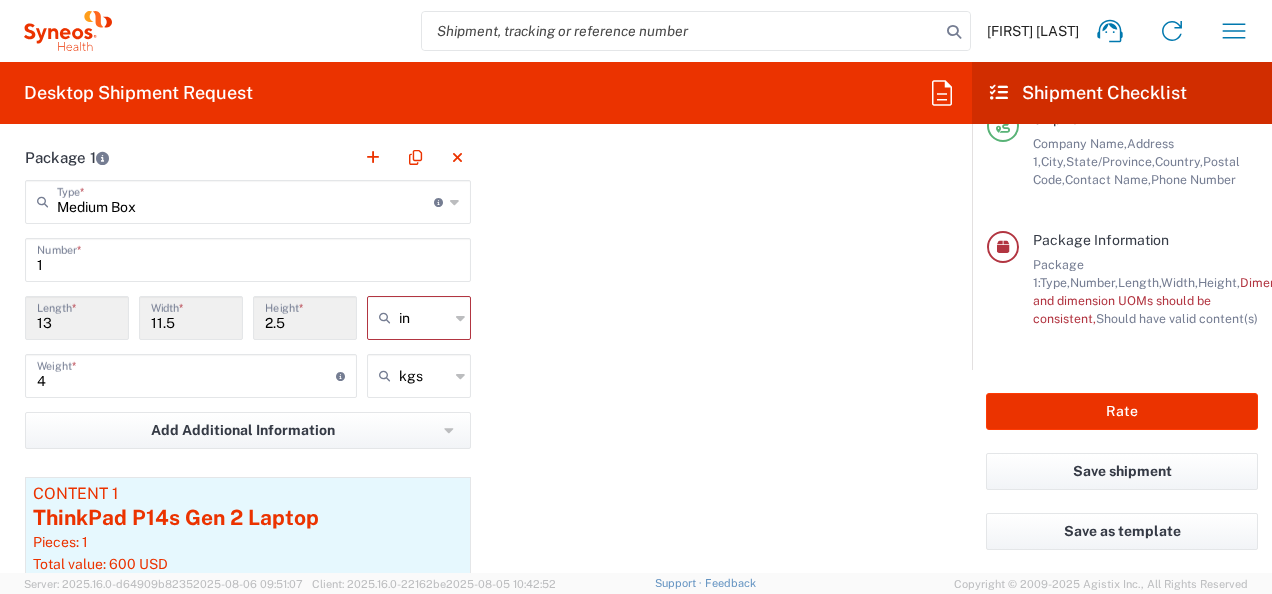 click 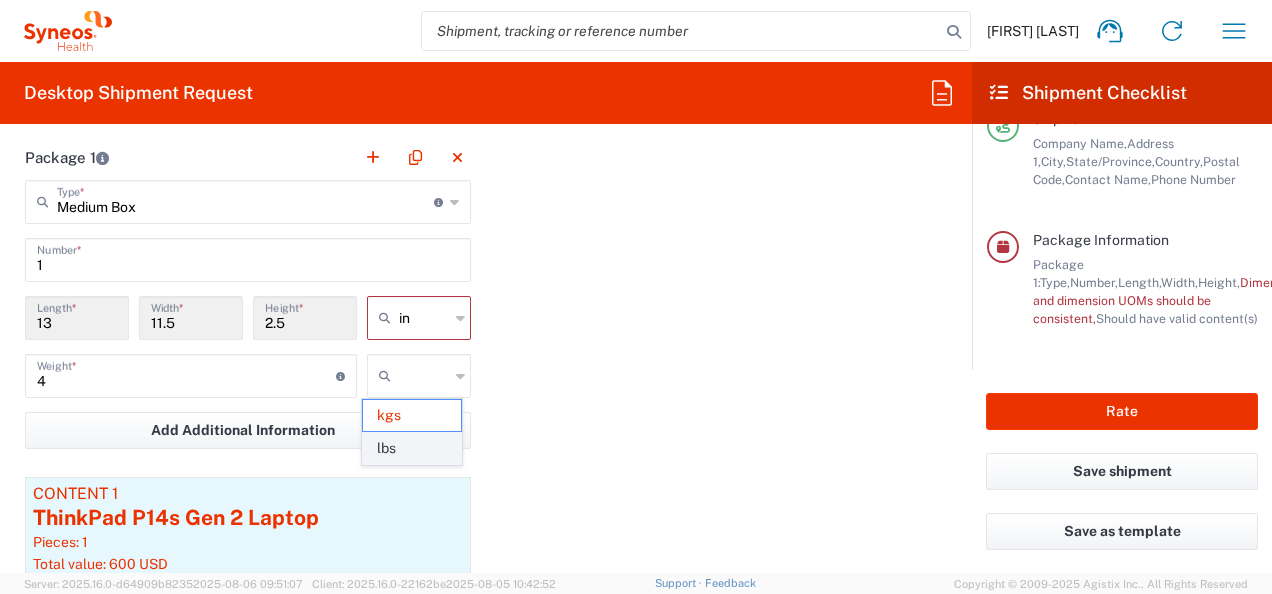 click on "lbs" 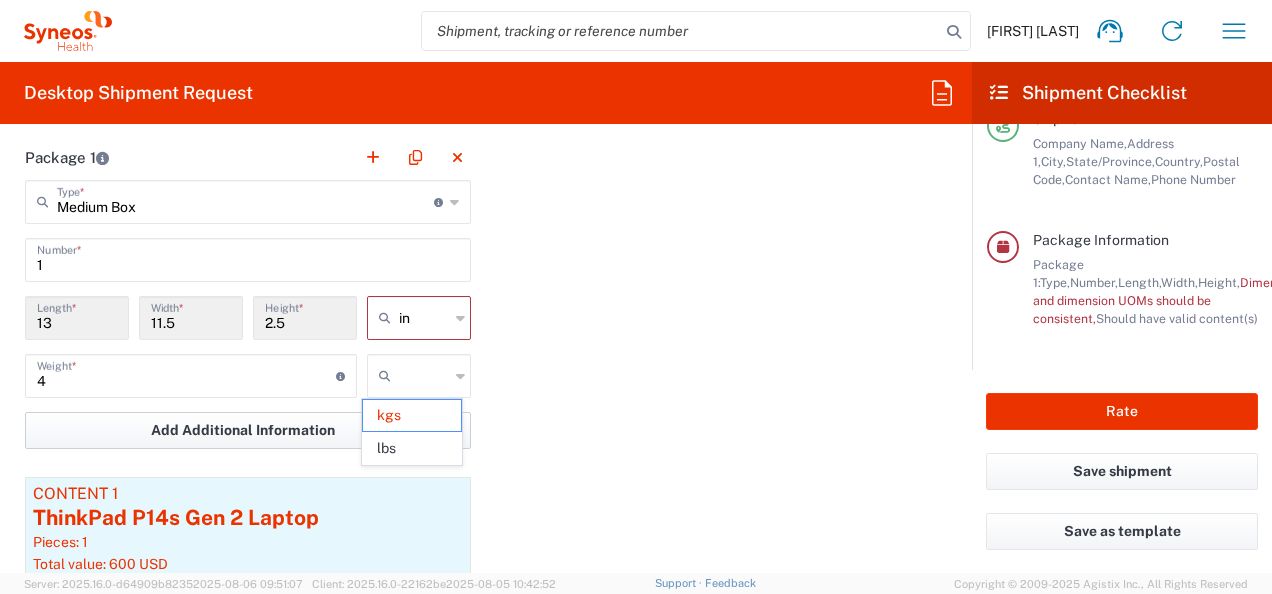 type on "8.82" 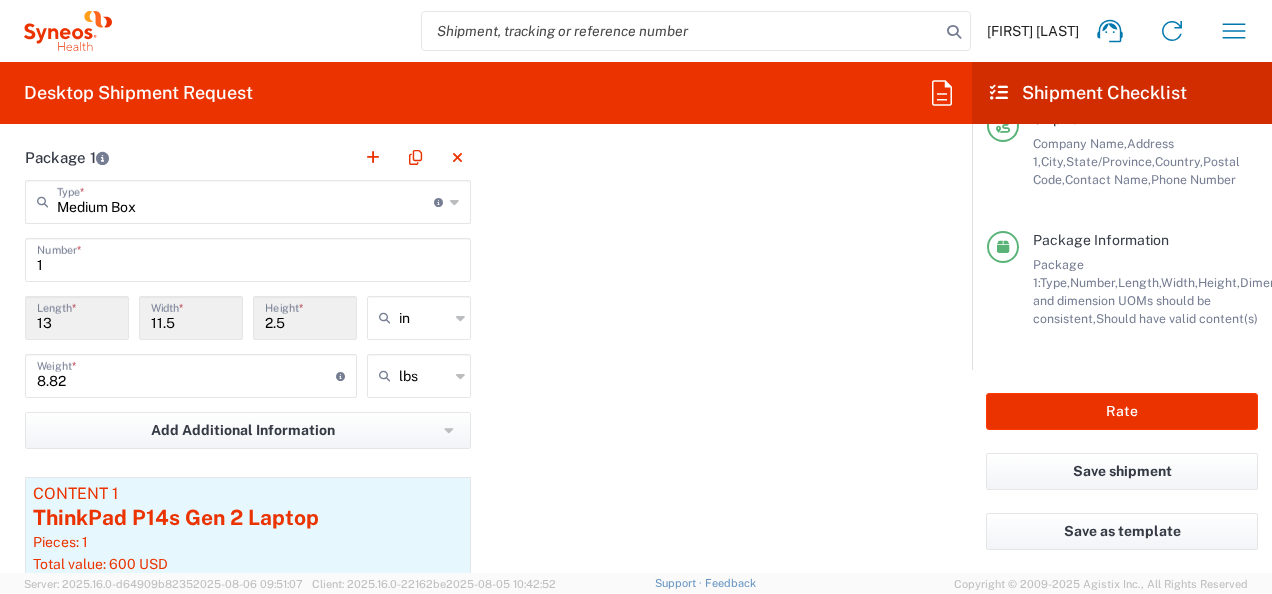 click on "Package 1  Medium Box  Type  * Material used to package goods Small Box Envelope Large Box Medium Box Pallet(s) Oversized (Not Stackable) Pallet(s) Oversized (Stackable) Pallet(s) Standard (Not Stackable) Pallet(s) Standard (Stackable) Vendor Box - 10kg Vendor Box - 25kg Your Packaging 1  Number  * 13  Length  * 11.5  Width  * 2.5  Height  * in in cm ft 10  Weight  * Total weight of package(s) in pounds or kilograms lbs kgs lbs Add Additional Information  Package material   Package temperature   Temperature device  Content 1 ThinkPad P14s Gen 2 Laptop Pieces: 1  Total value: 600 USD  Add Content *" 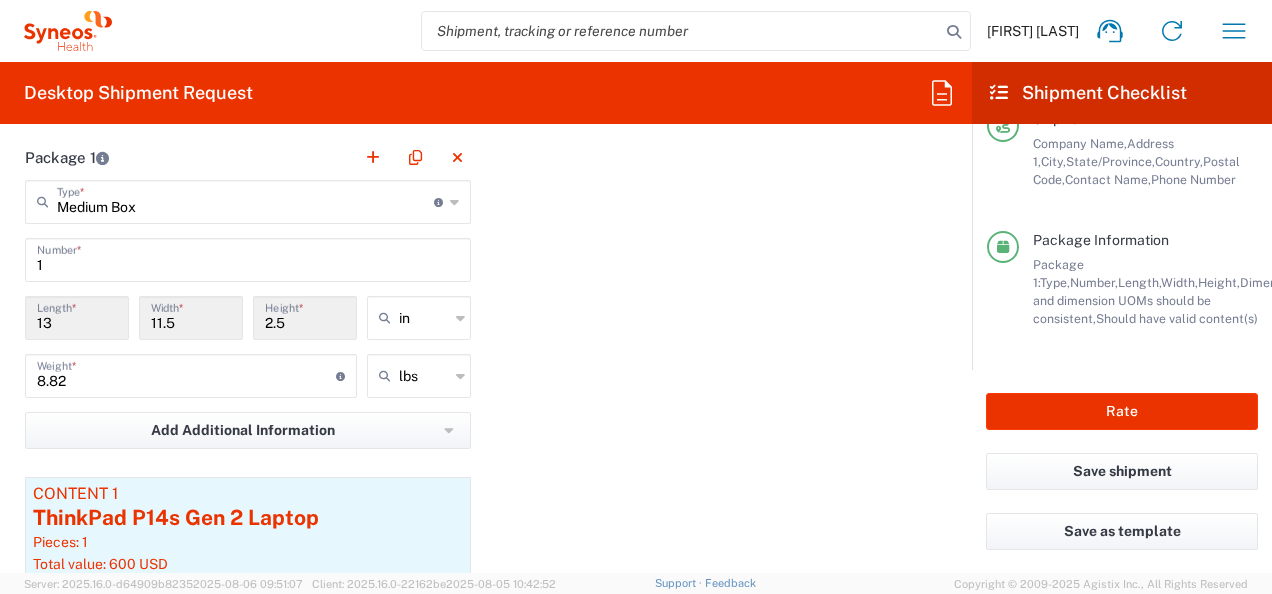 click on "Package 1  Medium Box  Type  * Material used to package goods Small Box Envelope Large Box Medium Box Pallet(s) Oversized (Not Stackable) Pallet(s) Oversized (Stackable) Pallet(s) Standard (Not Stackable) Pallet(s) Standard (Stackable) Vendor Box - 10kg Vendor Box - 25kg Your Packaging 1  Number  * 13  Length  * 11.5  Width  * 2.5  Height  * in in cm ft 10  Weight  * Total weight of package(s) in pounds or kilograms lbs kgs lbs Add Additional Information  Package material   Package temperature   Temperature device  Content 1 ThinkPad P14s Gen 2 Laptop Pieces: 1  Total value: 600 USD  Add Content *" 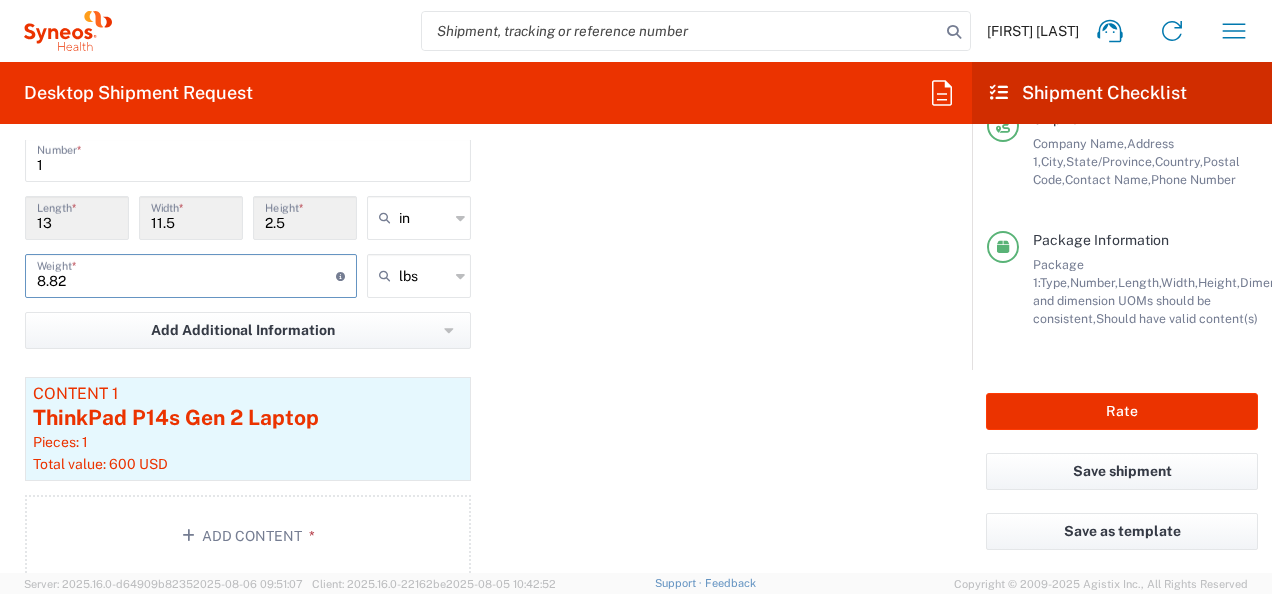 drag, startPoint x: 97, startPoint y: 266, endPoint x: -70, endPoint y: 281, distance: 167.6723 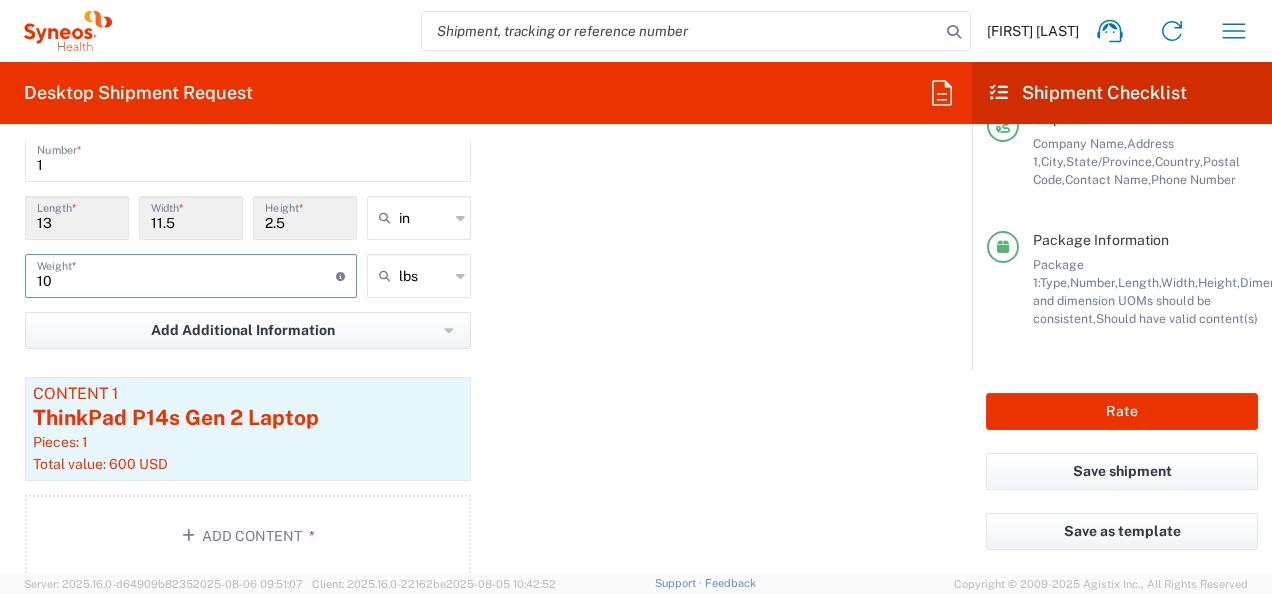 type on "10" 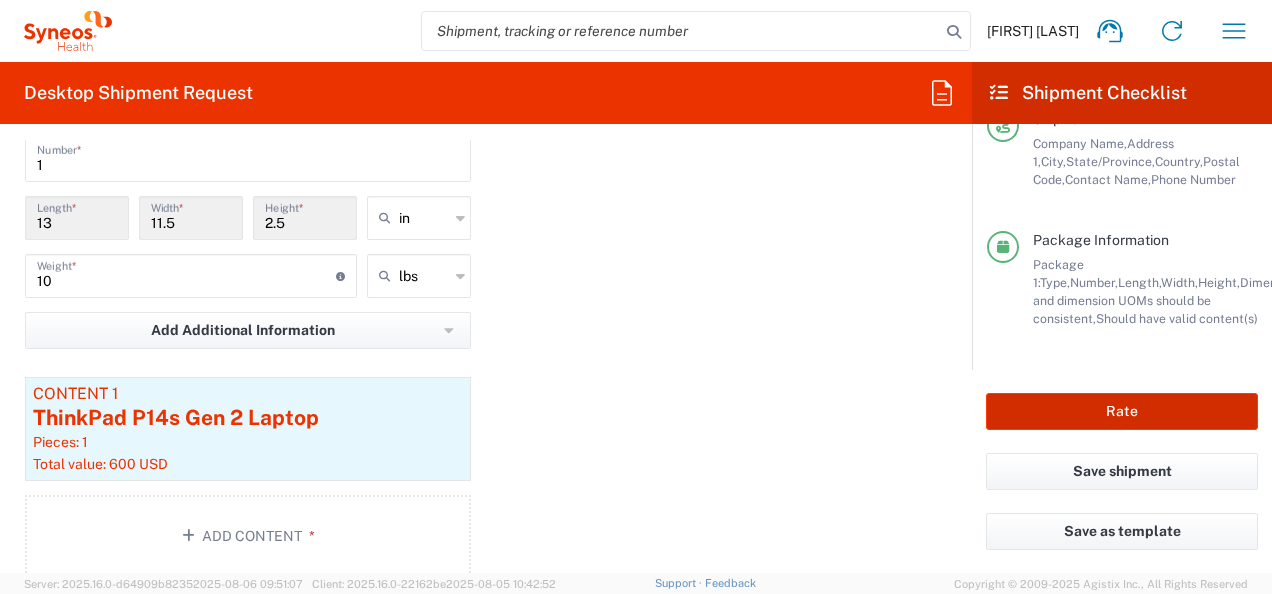 click on "Rate" 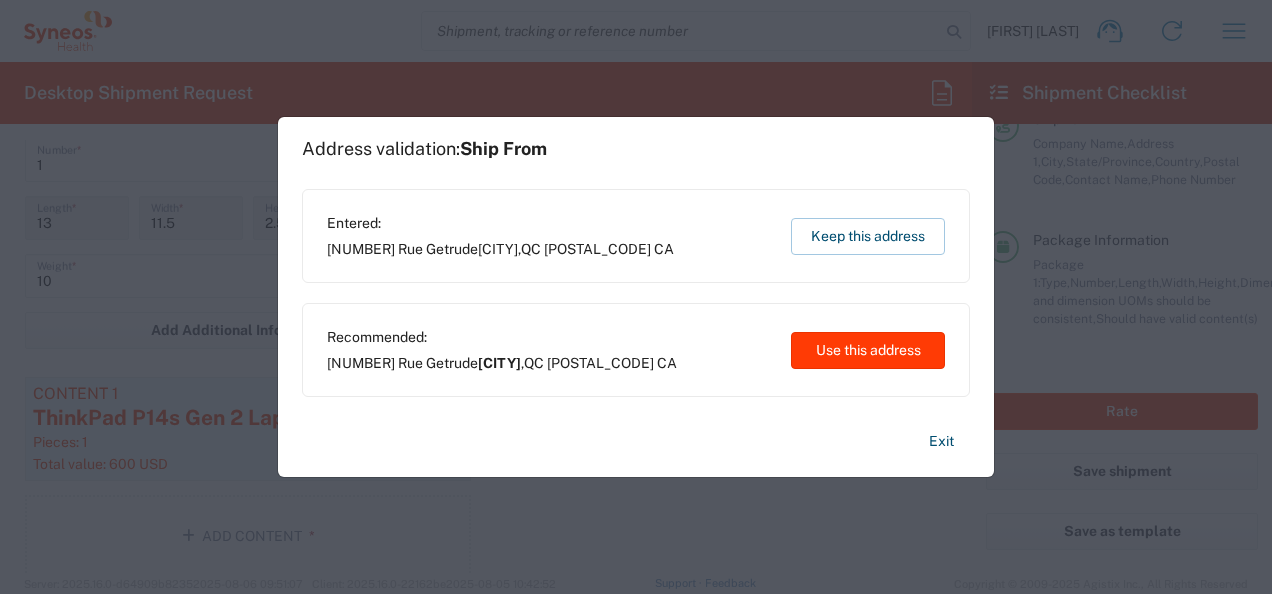 click on "Use this address" 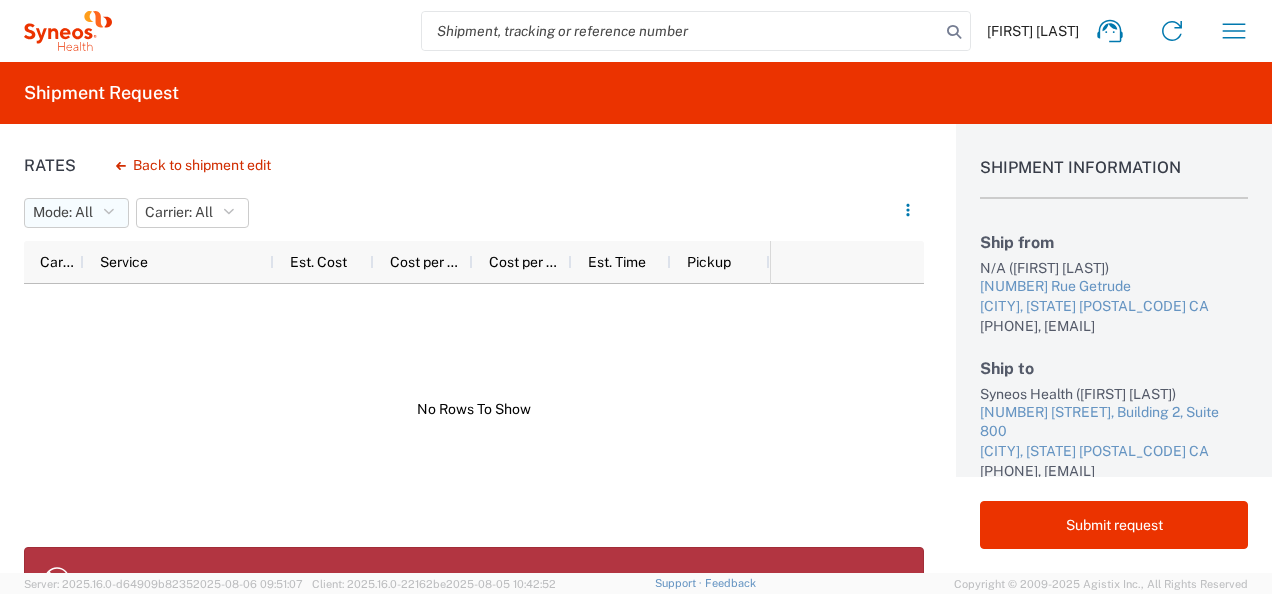 click on "Mode:  All" 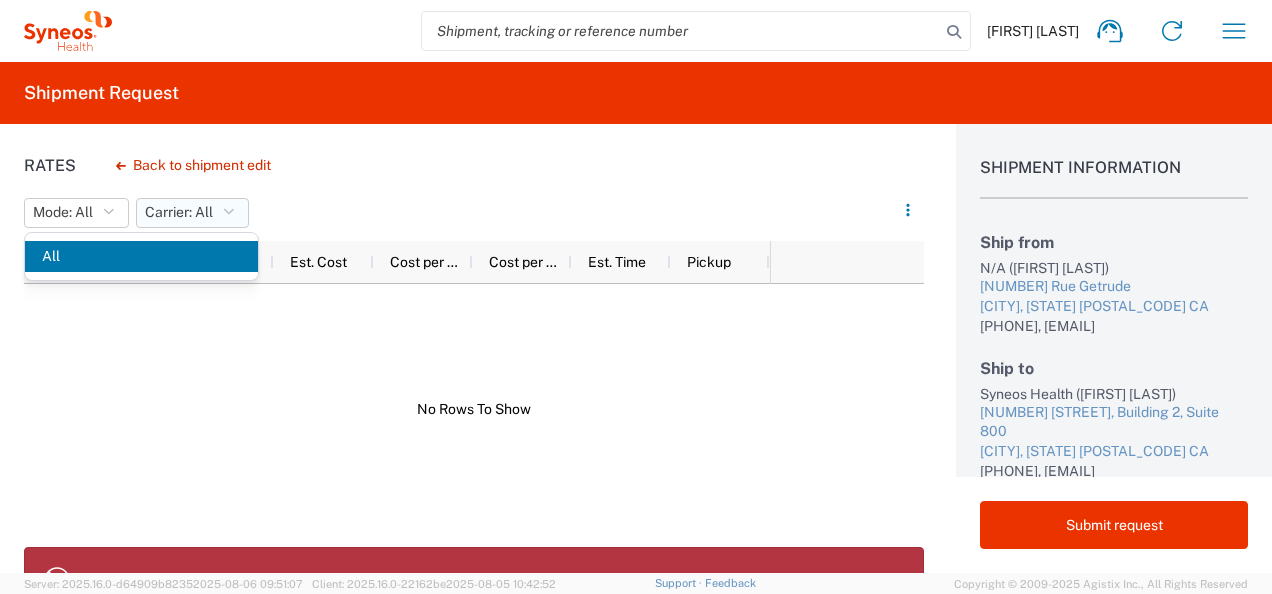 click on "Carrier:  All" 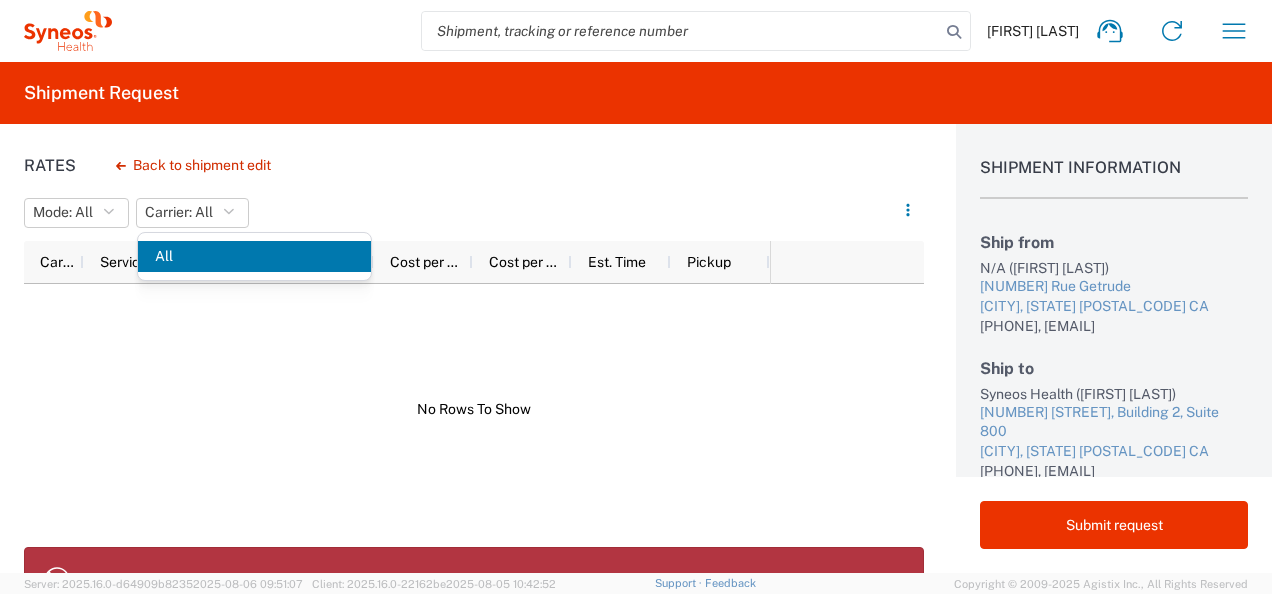 click on "Mode:  All All Carrier:  All All" 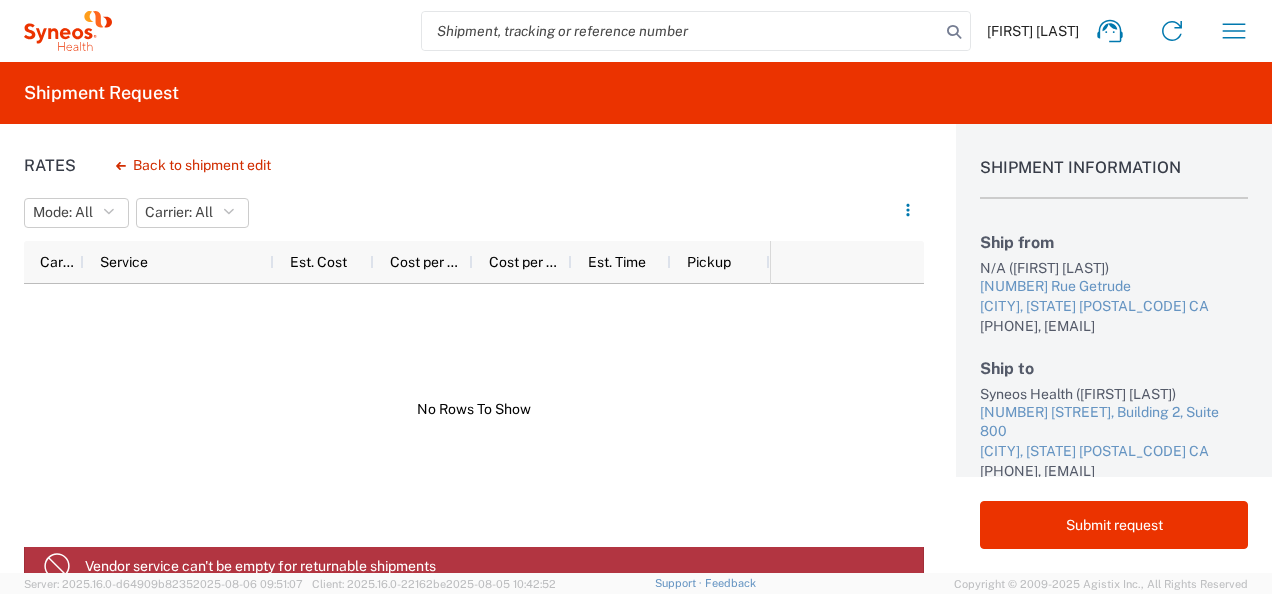 scroll, scrollTop: 0, scrollLeft: 0, axis: both 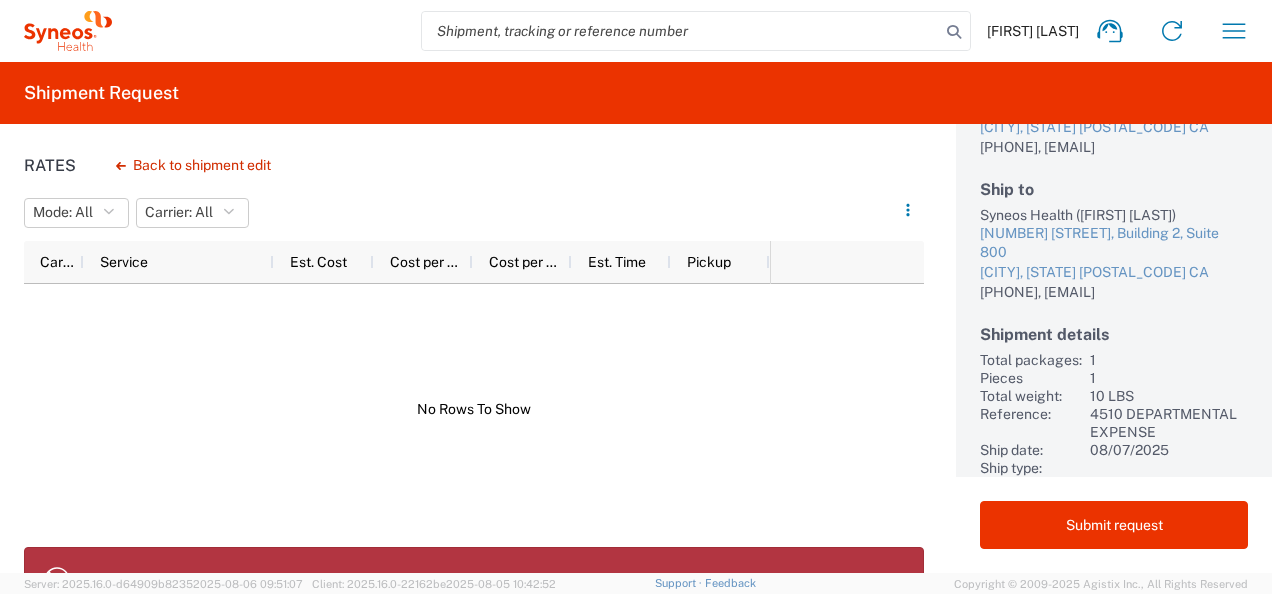 click 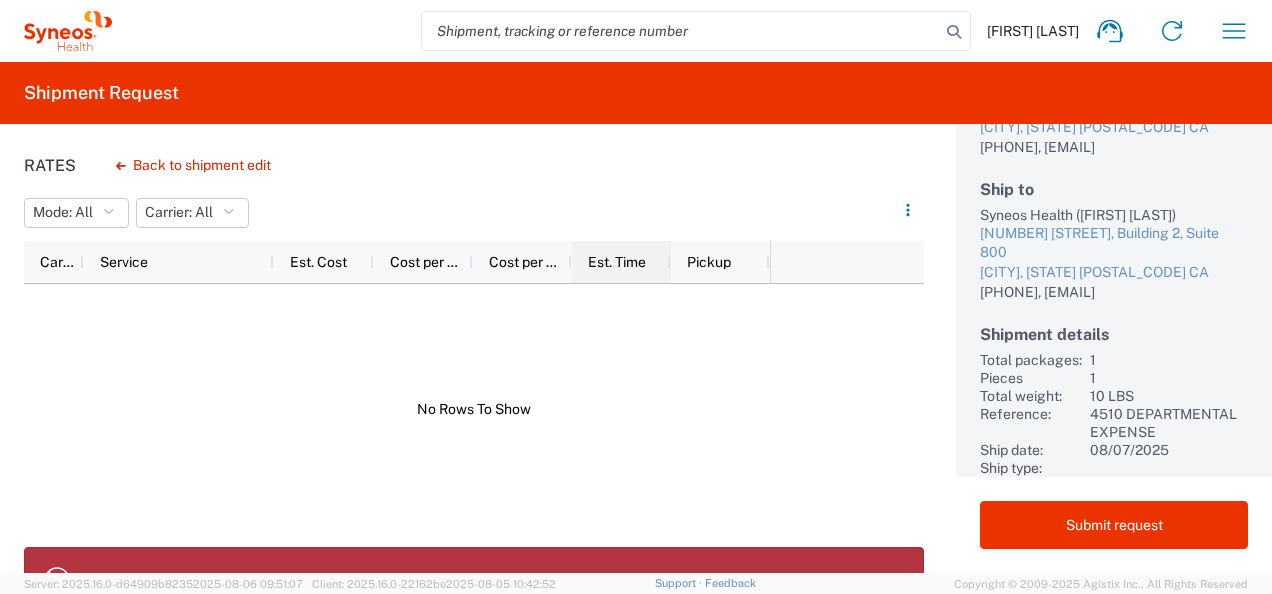 click on "Est. Time" 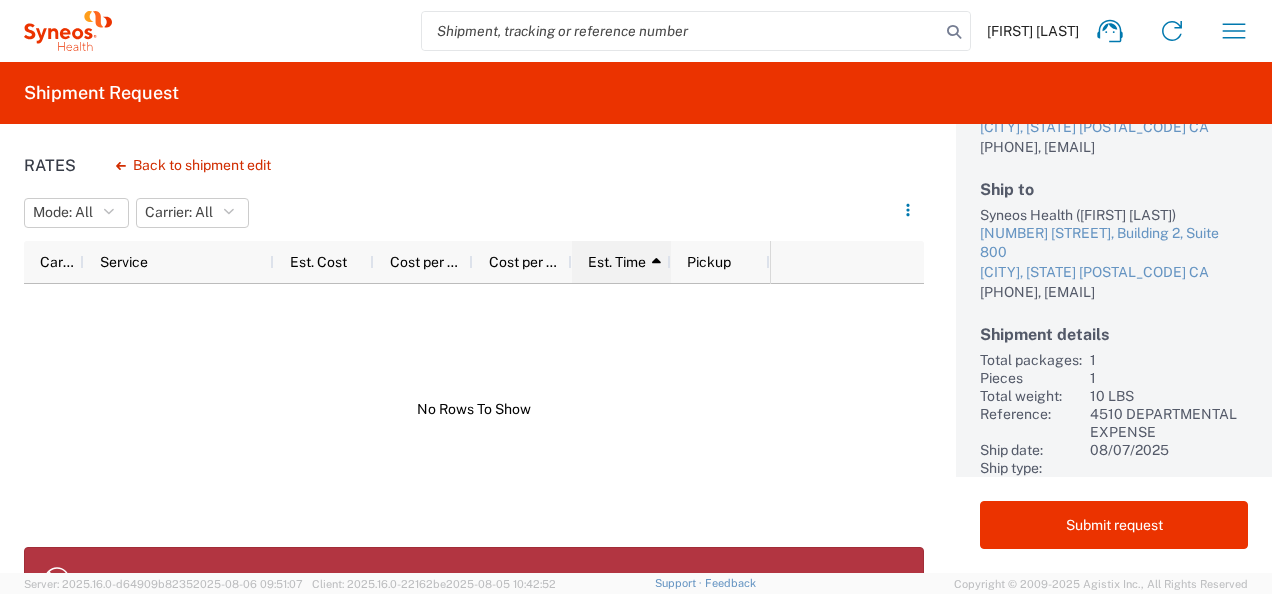 click on "Est. Time" 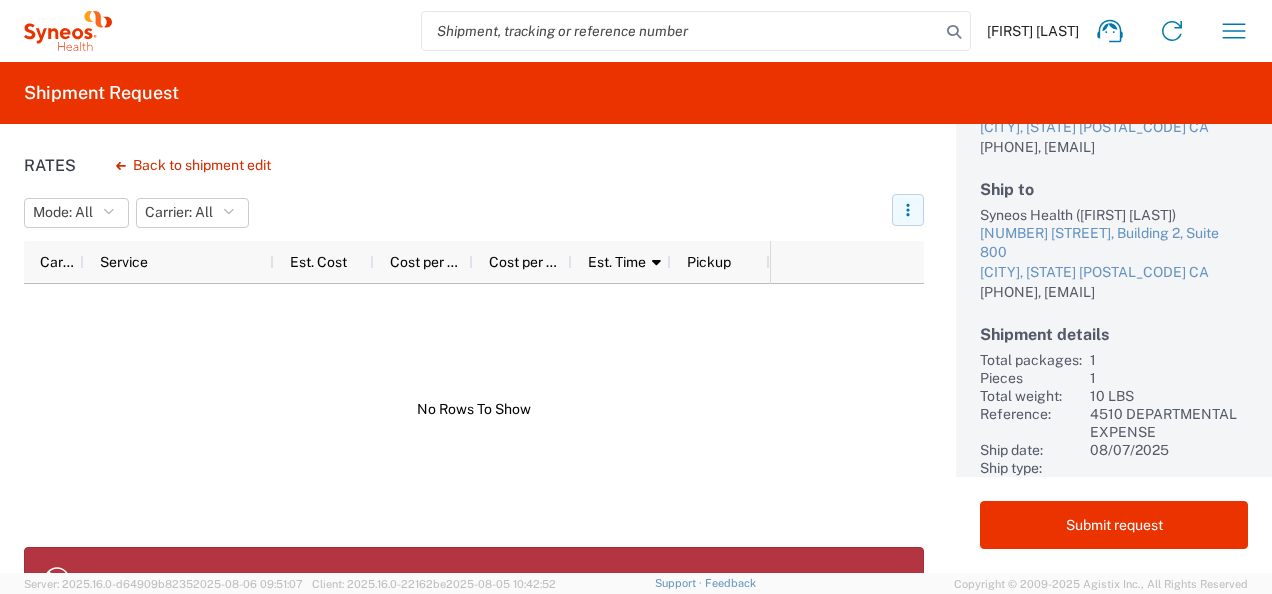 click 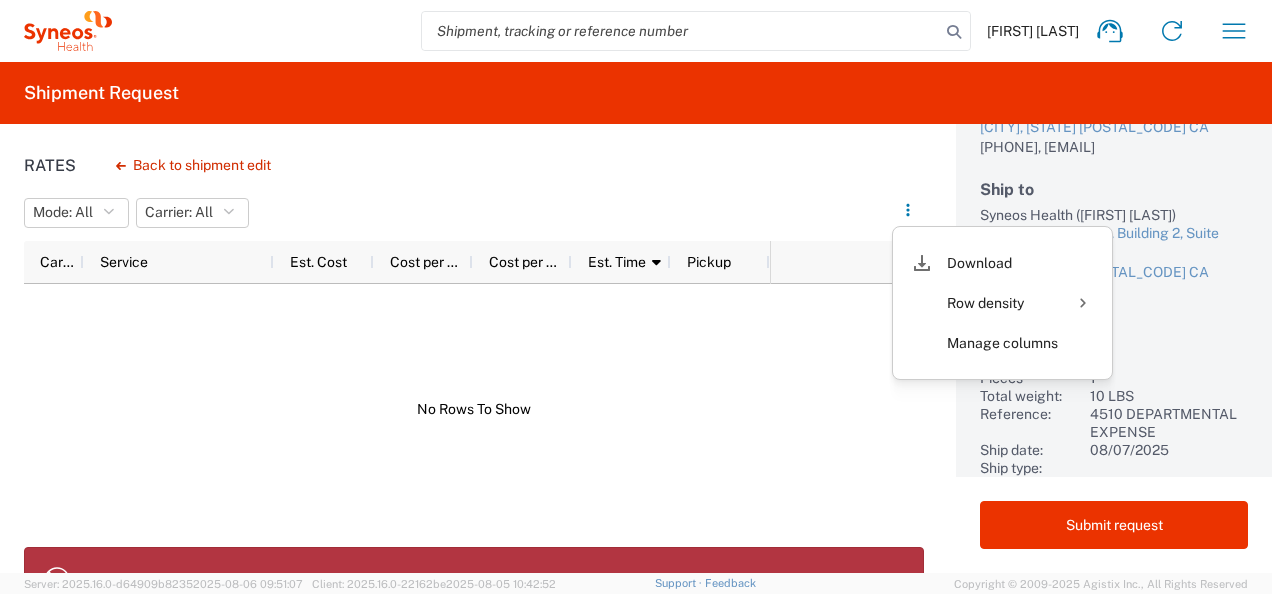 click on "Rates
Back to shipment edit  Mode:  All All Carrier:  All All
Press ENTER to sort                               Carrier                                             Service                                             Est. Cost                                             Cost per Mile                                             Cost per Mile                                             Est. Time       1                                       Pickup                                                                                                                                                                                       No Rows To Show                         to     of               Page     of                      Download  Row density  Manage columns   Default   Comfort   Compact
Vendor service can't be empty for returnable shipments
Vendor can't be empty for returnable shipments Shipment Information Ship from N/A ([FIRST] [LAST]) [NUMBER] [STREET] [CITY], [STATE] [POSTAL_CODE] CA Ship to" 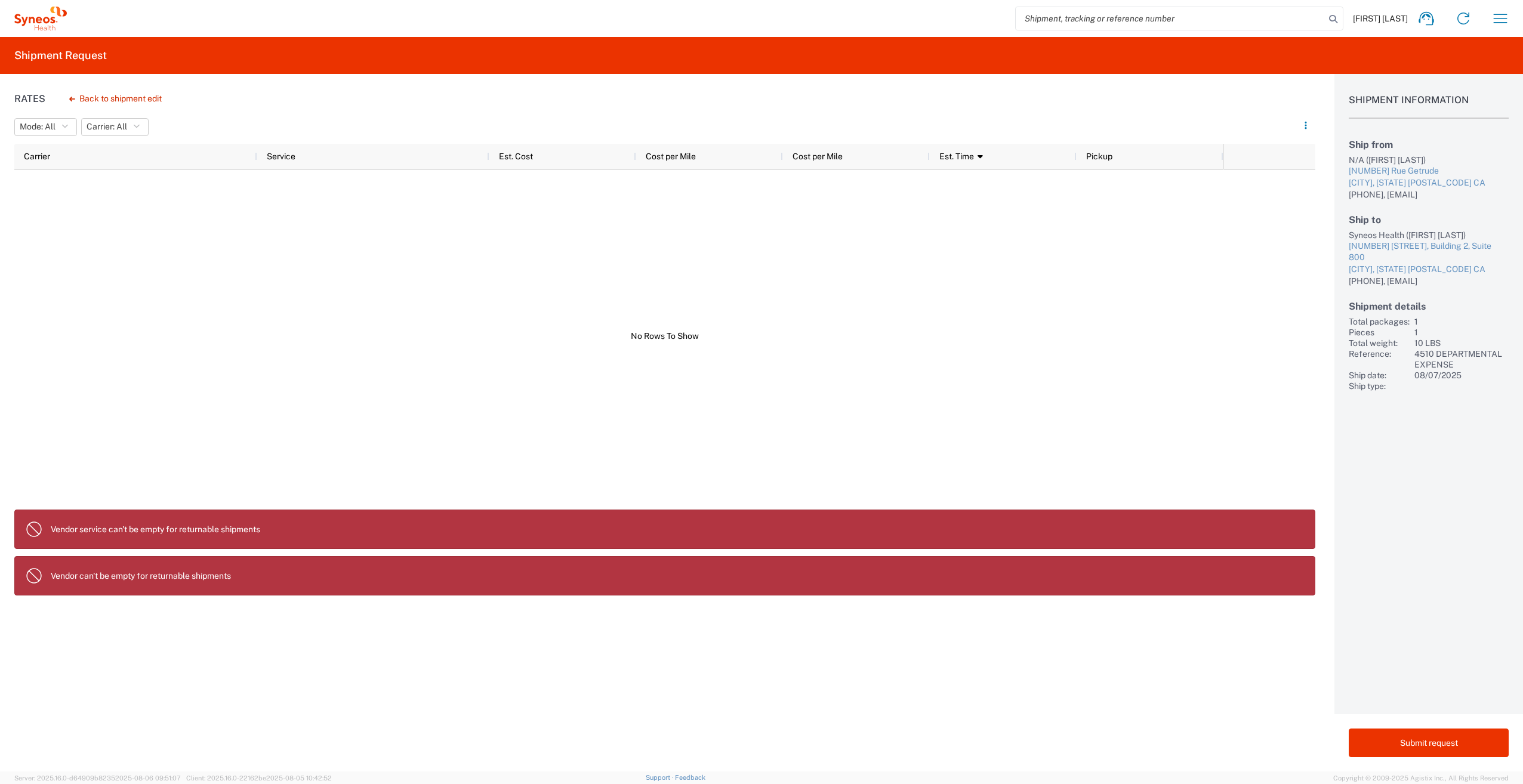 scroll, scrollTop: 0, scrollLeft: 0, axis: both 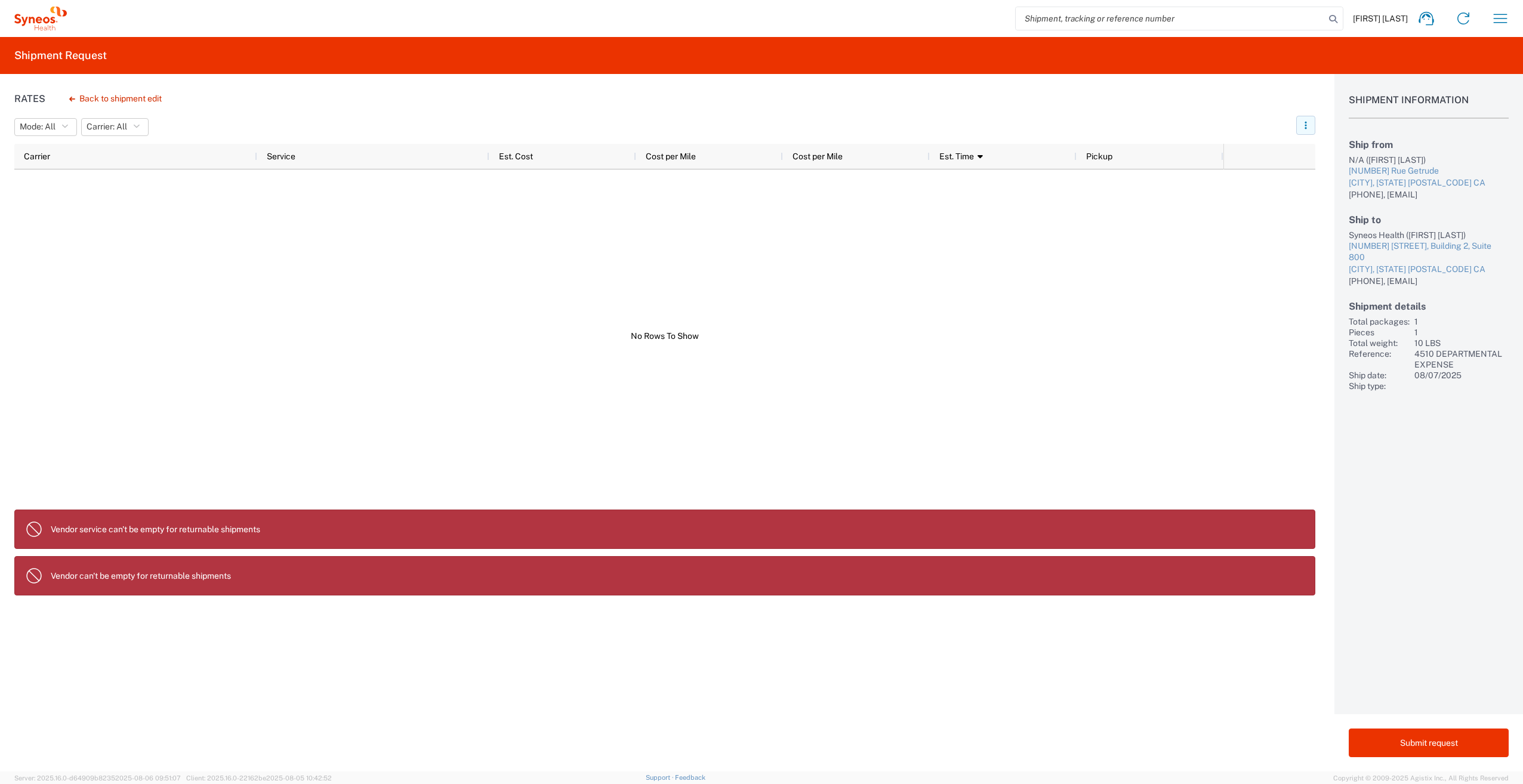 click 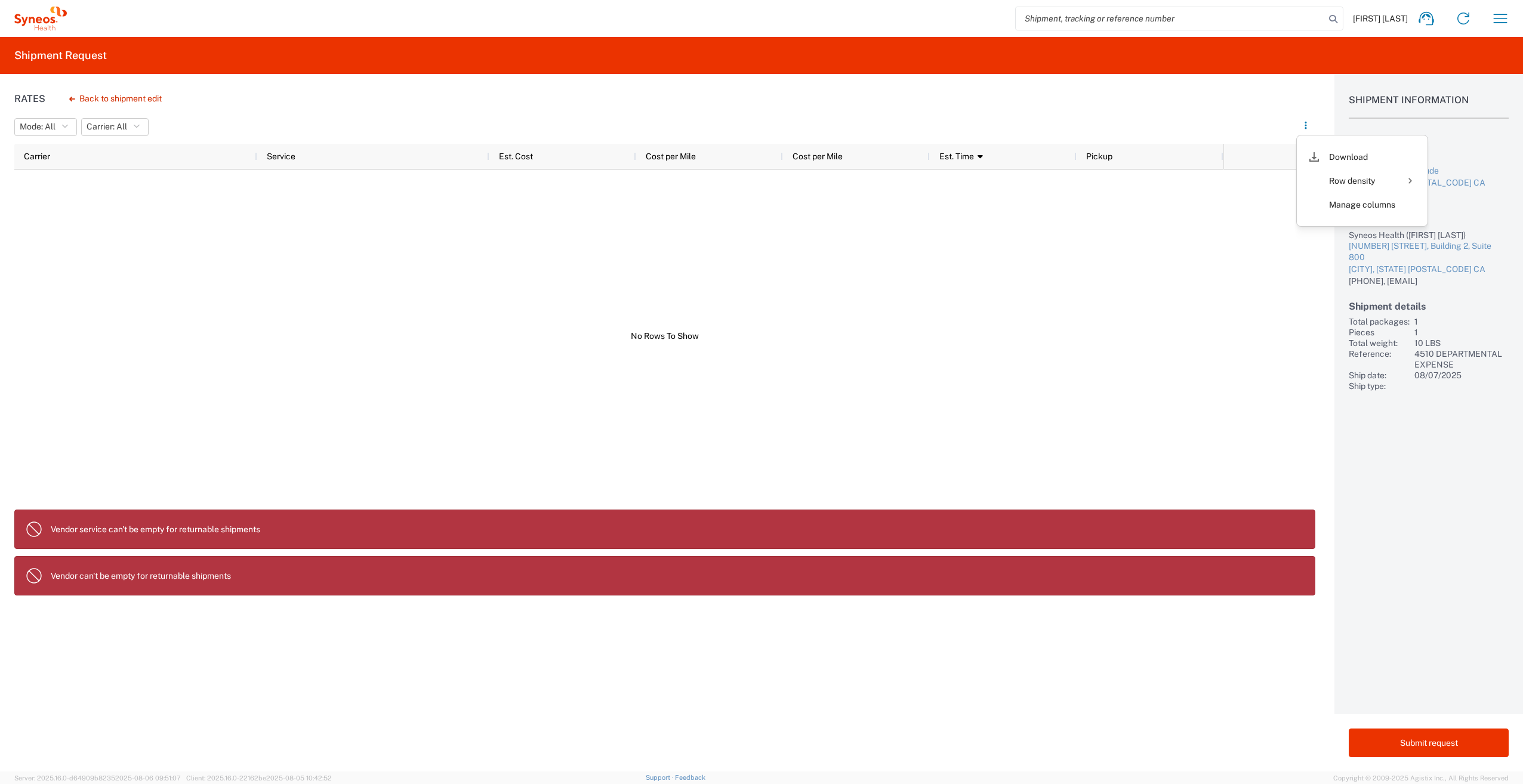 click 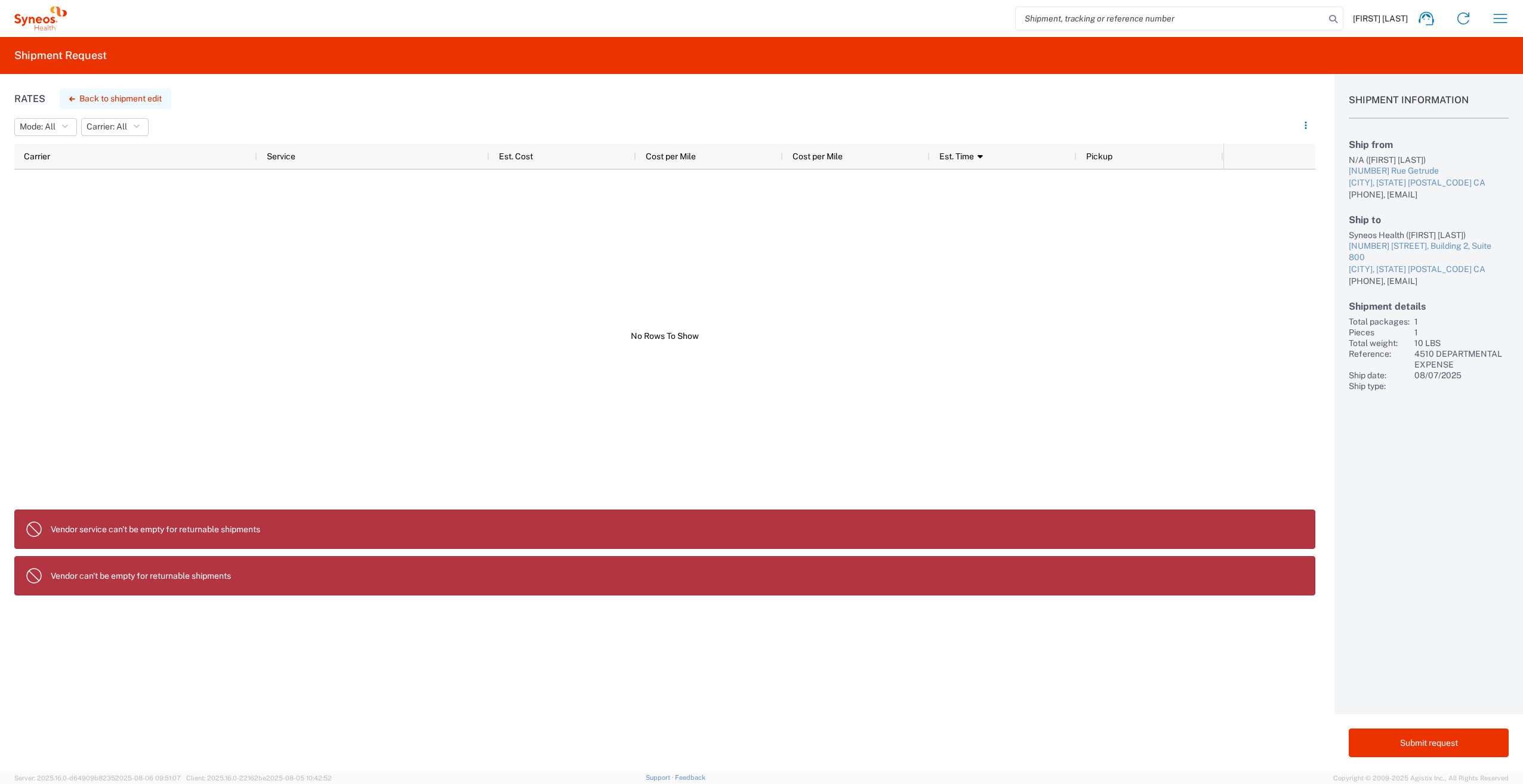 click on "Back to shipment edit" 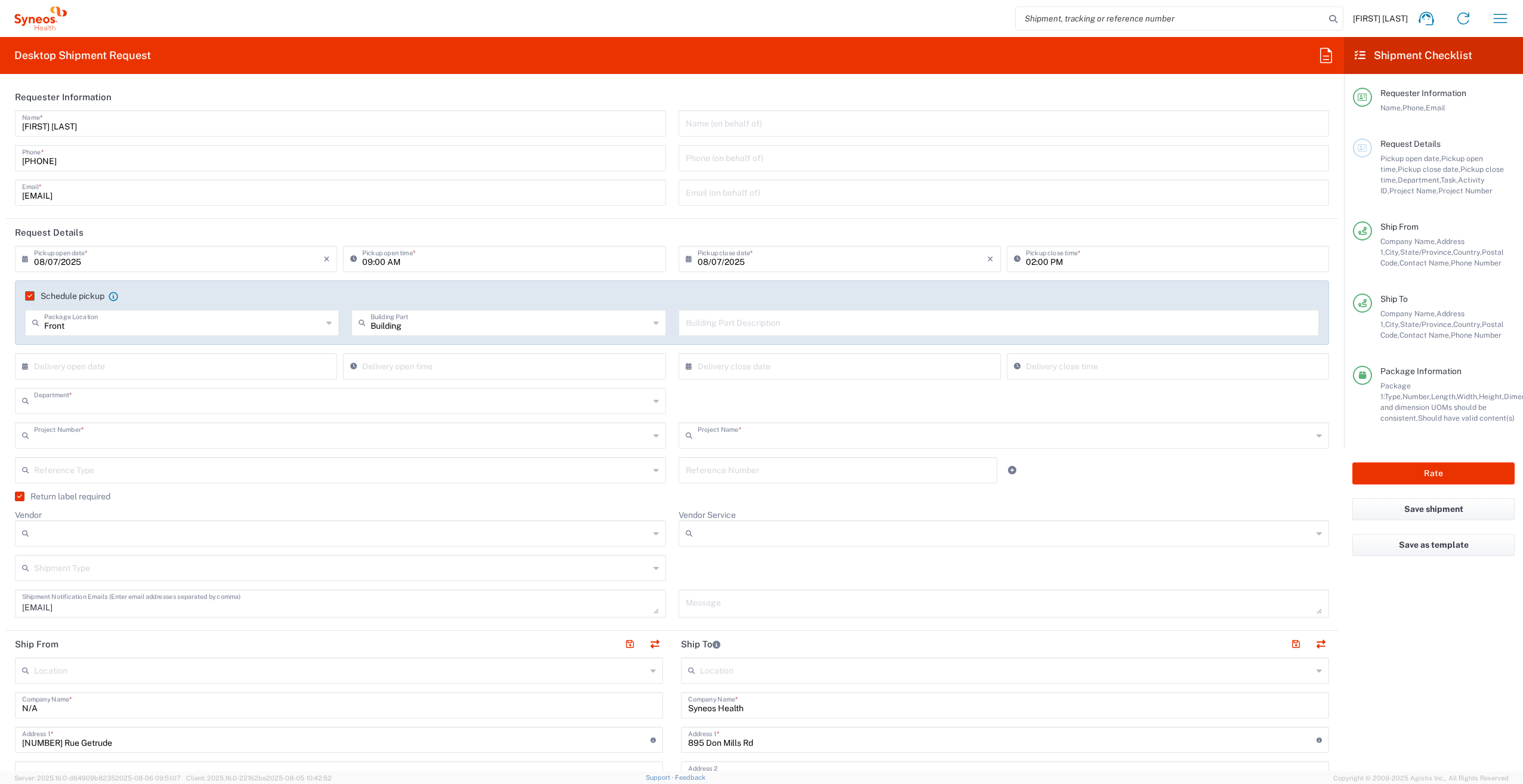 type on "3100" 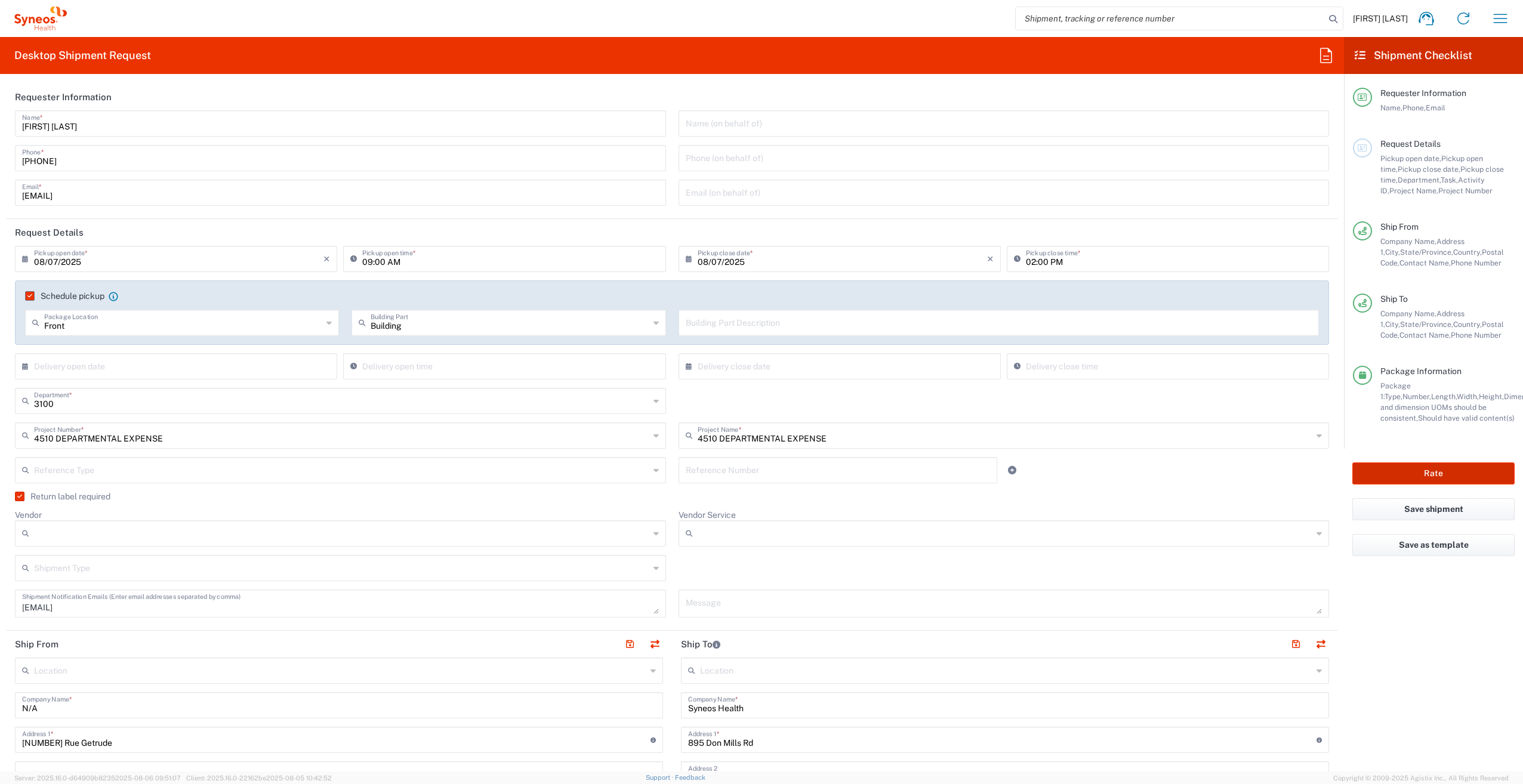 click on "Rate" 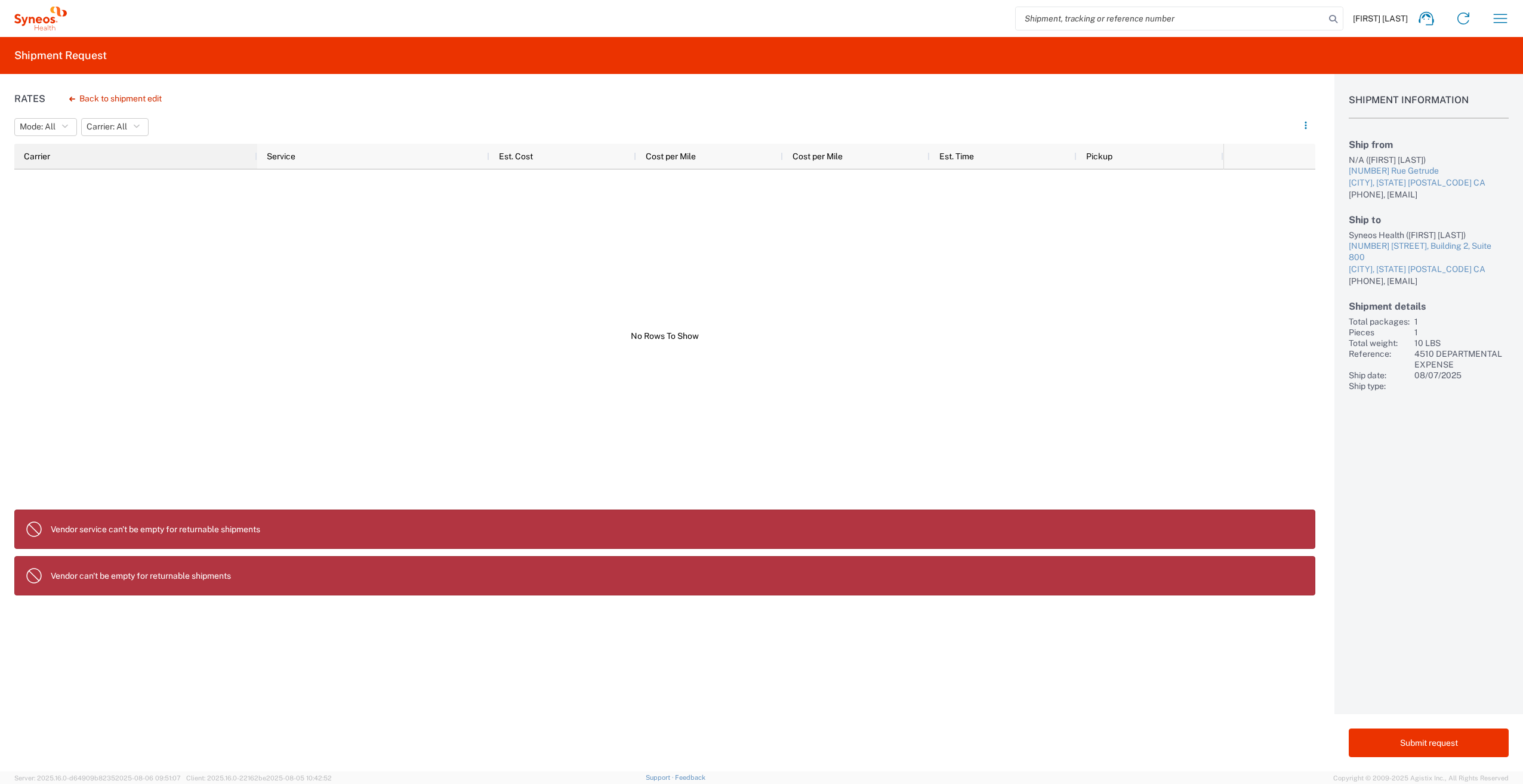 click on "Carrier" 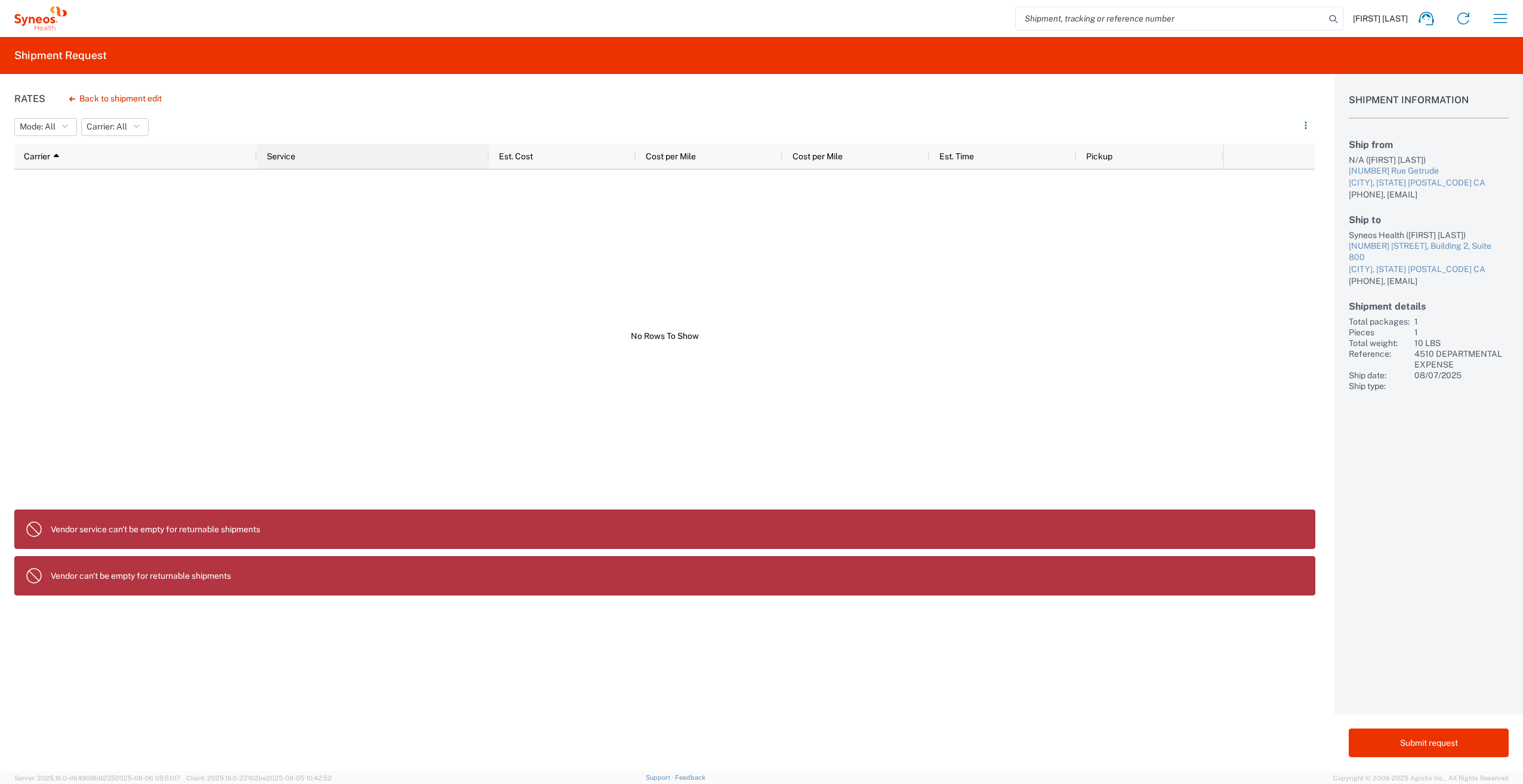 click on "Service" 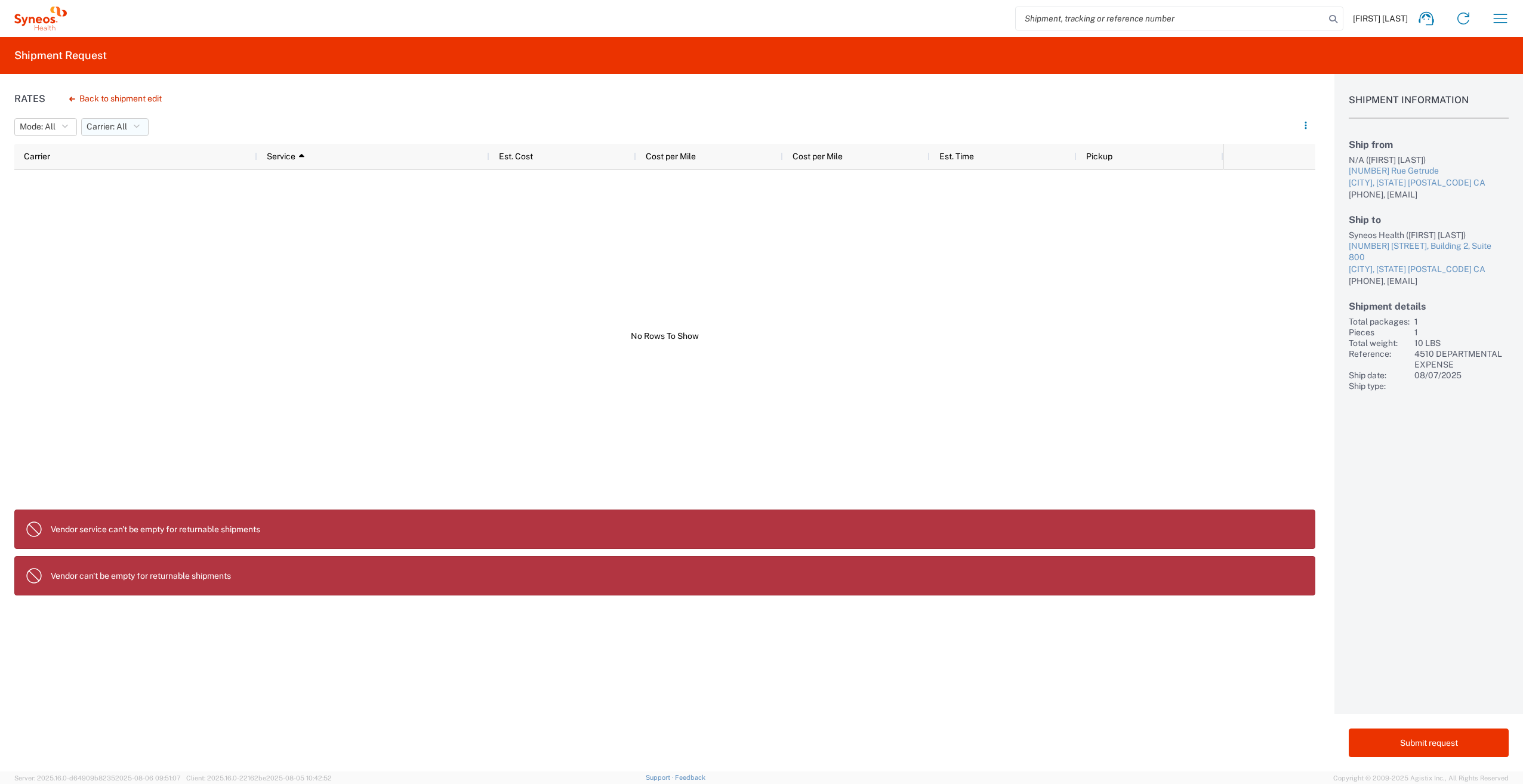 click on "Carrier:  All" 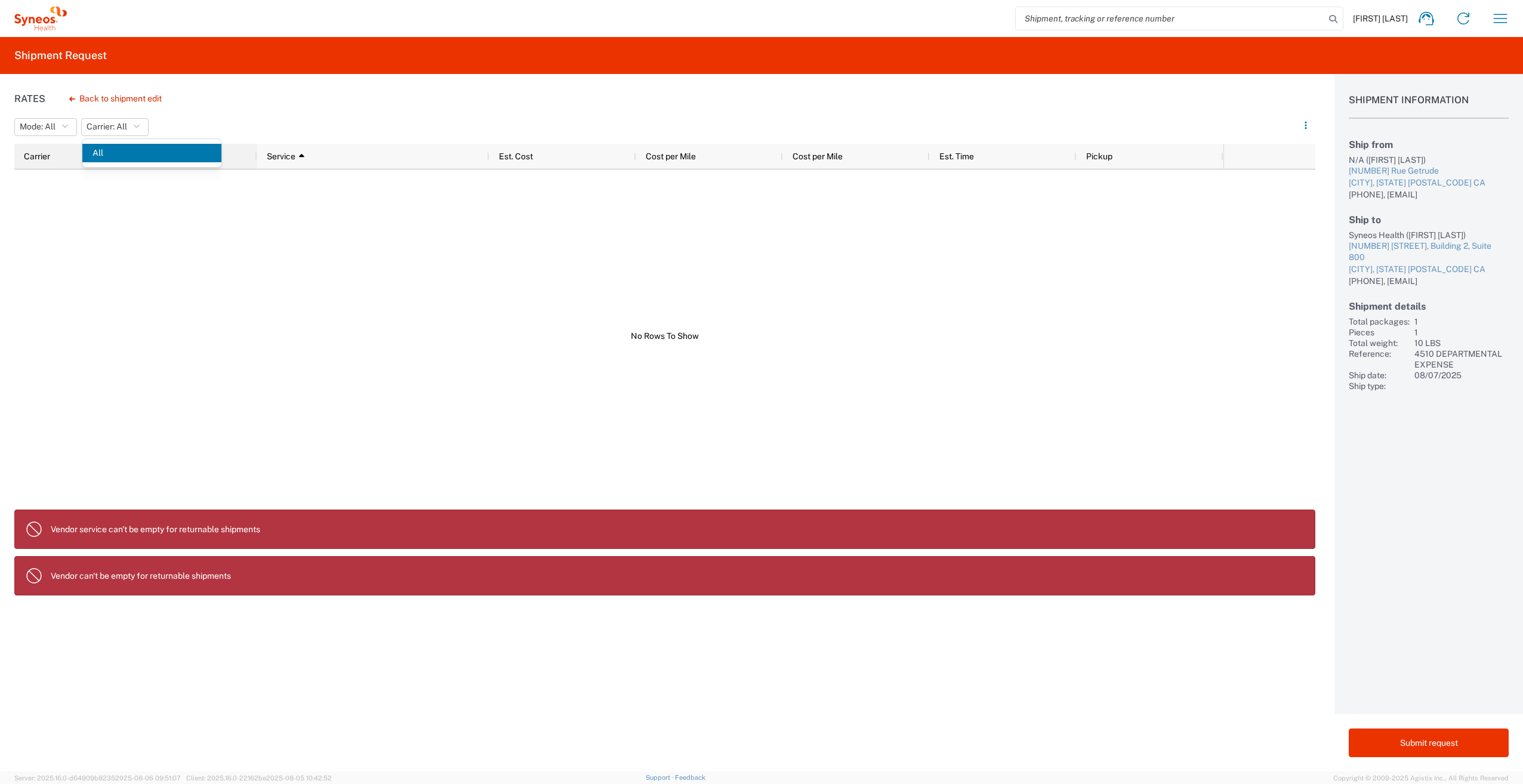 click on "All" 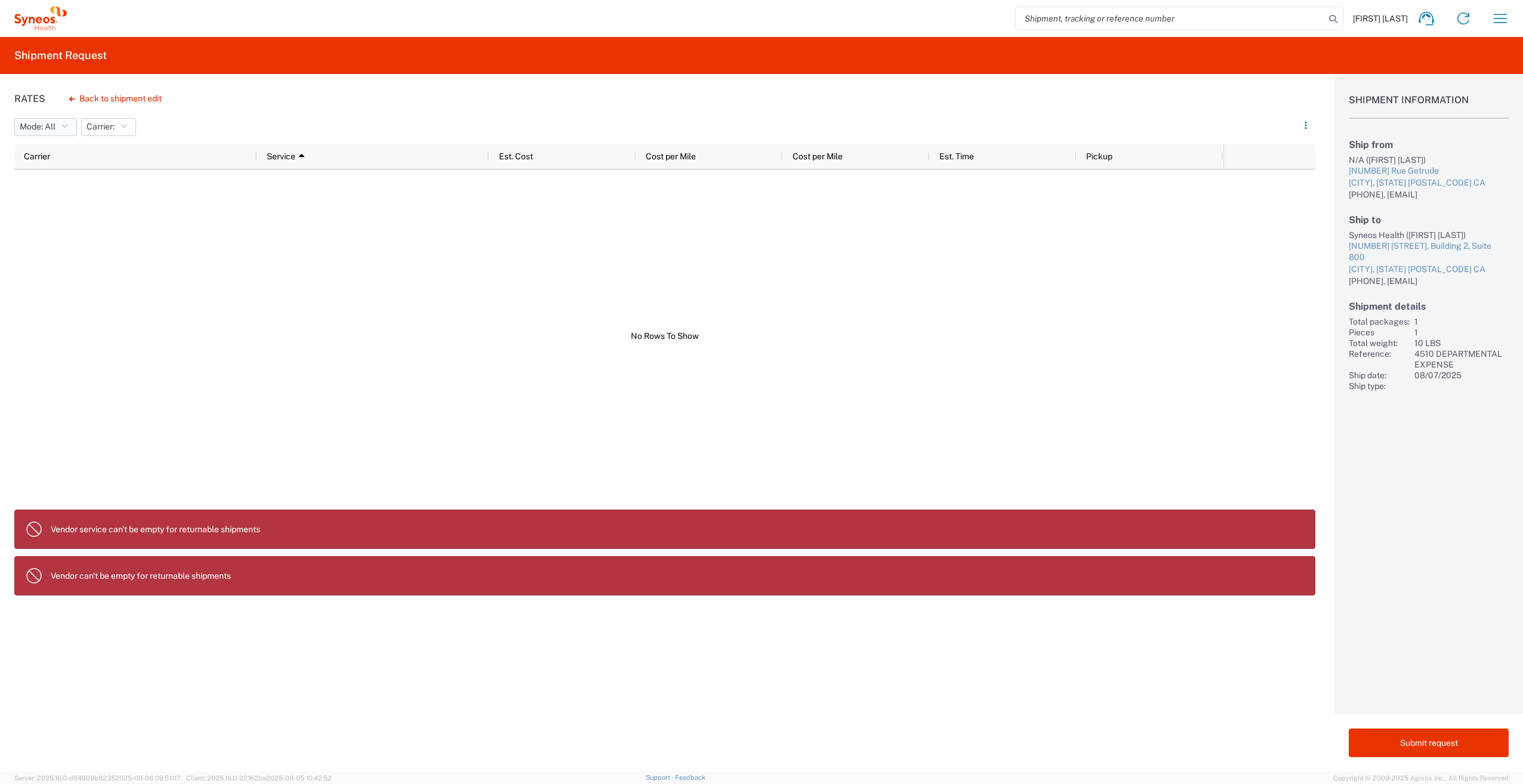 click on "Mode:  All" 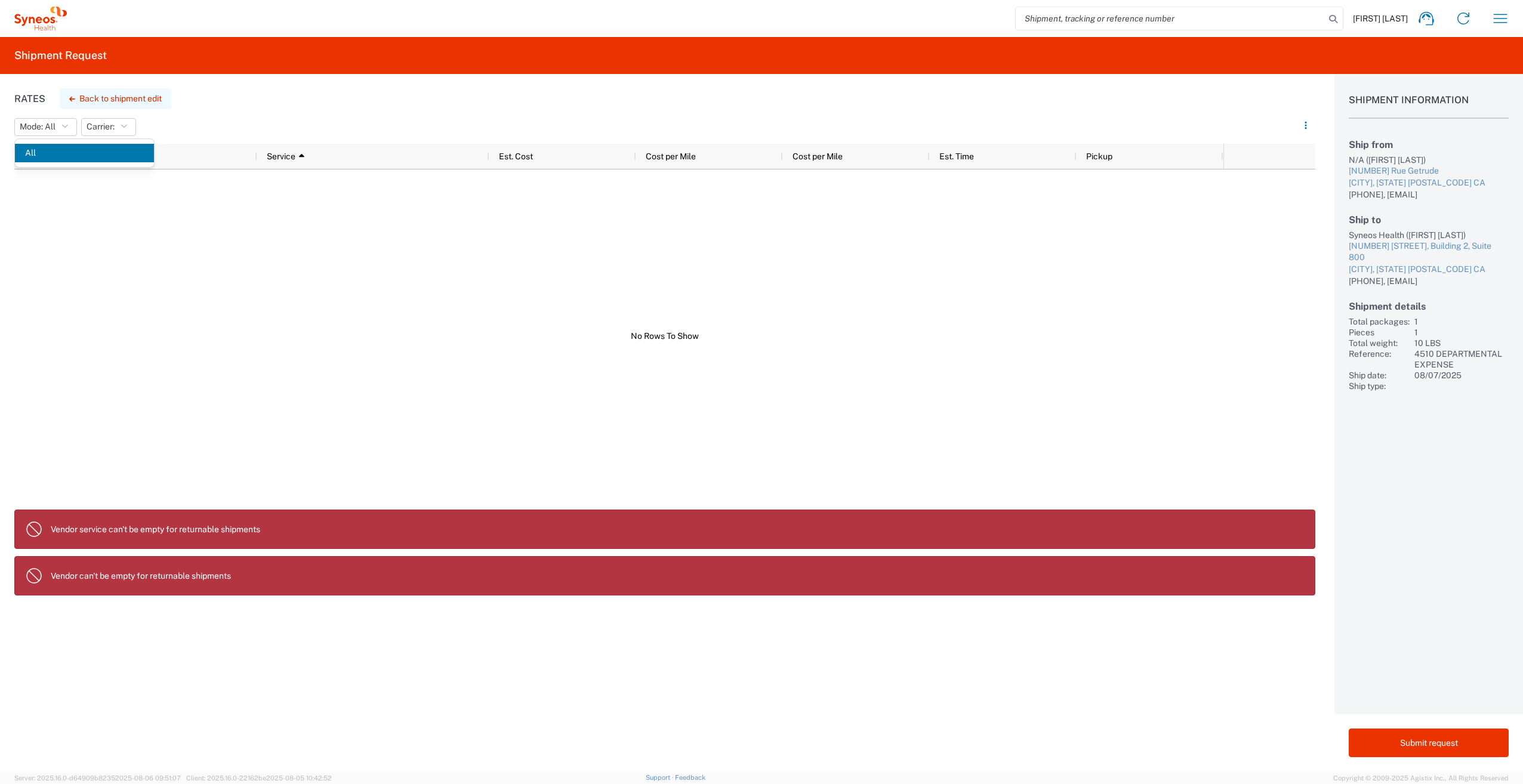 click on "Back to shipment edit" 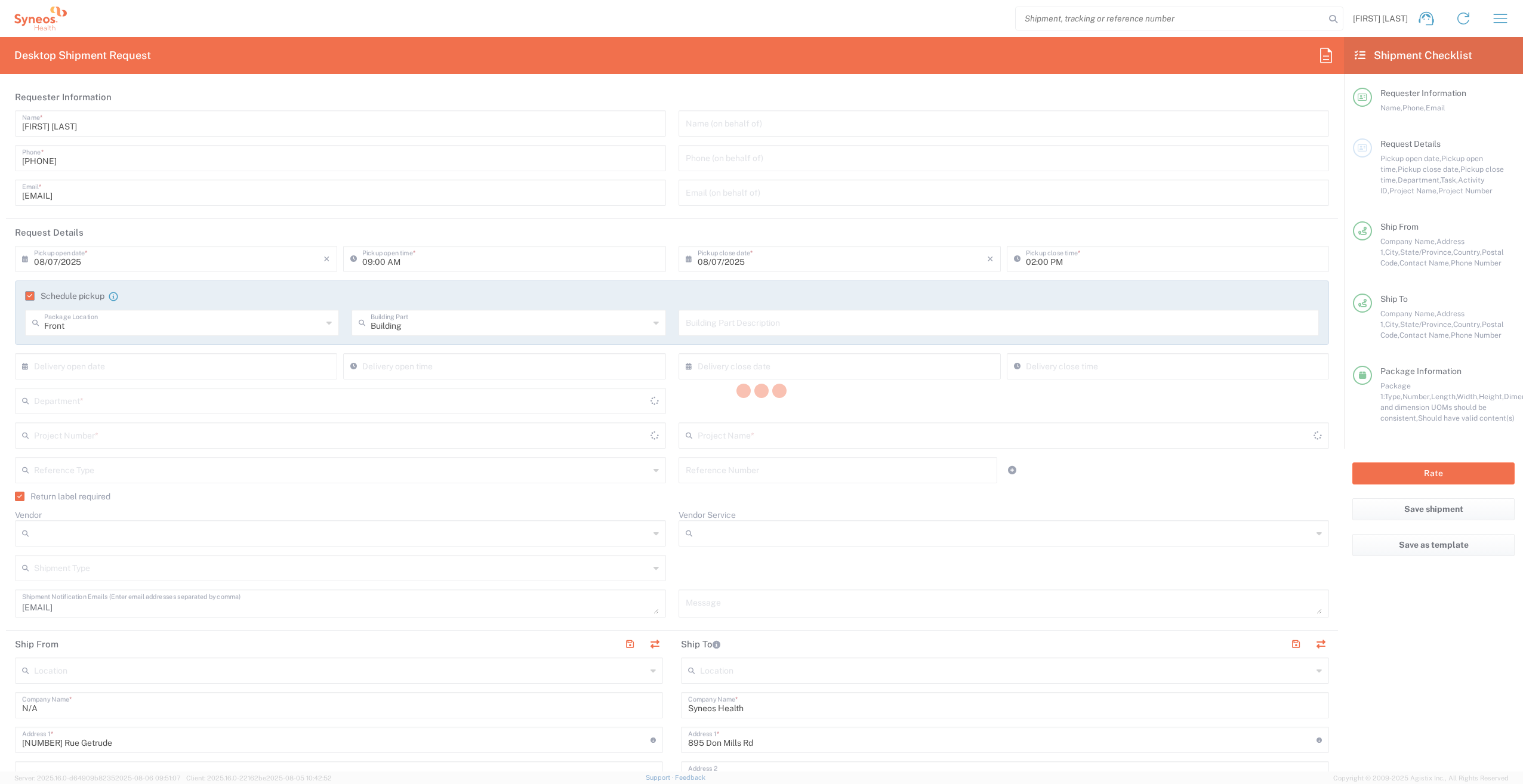 type on "3100" 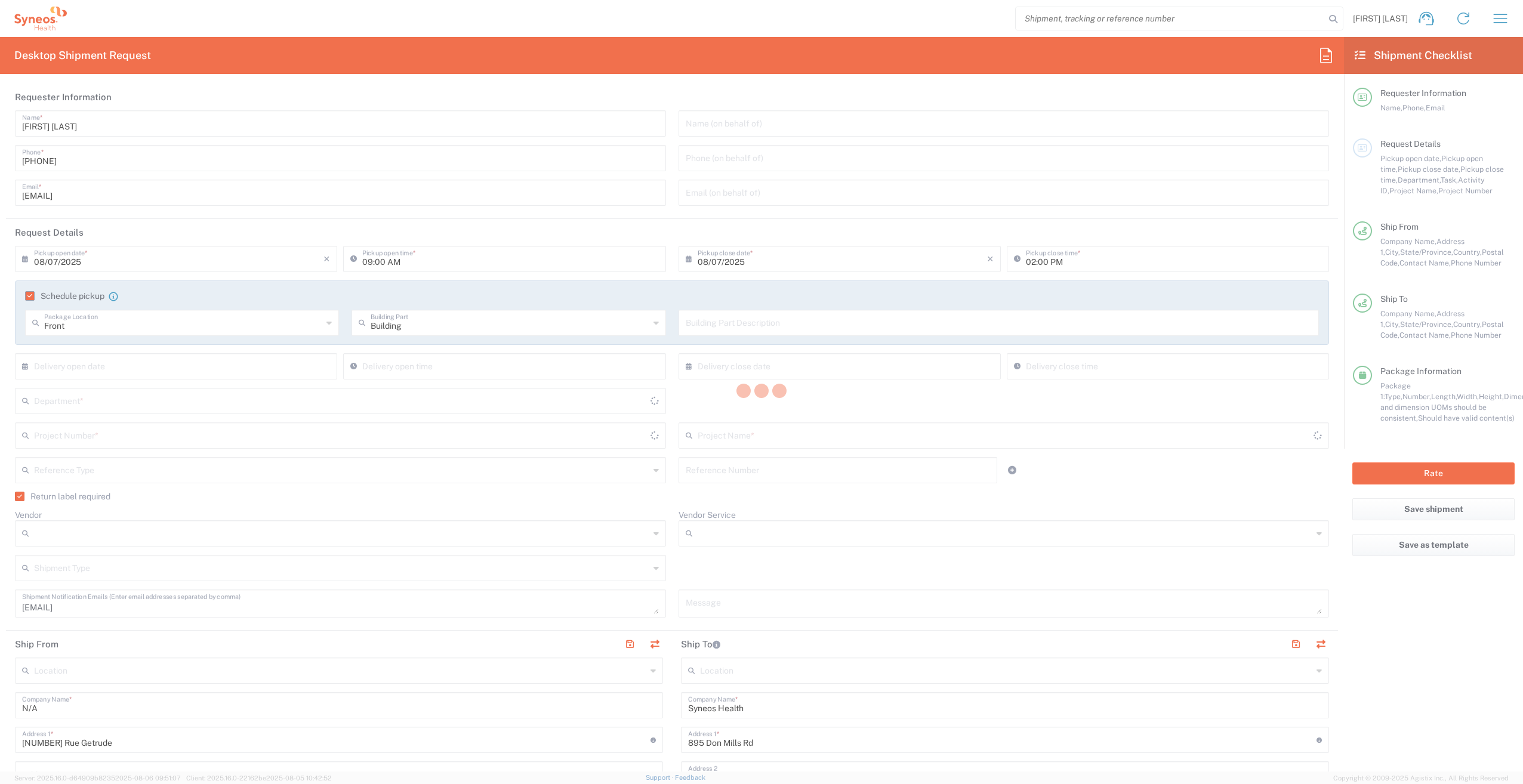 type on "4510 DEPARTMENTAL EXPENSE" 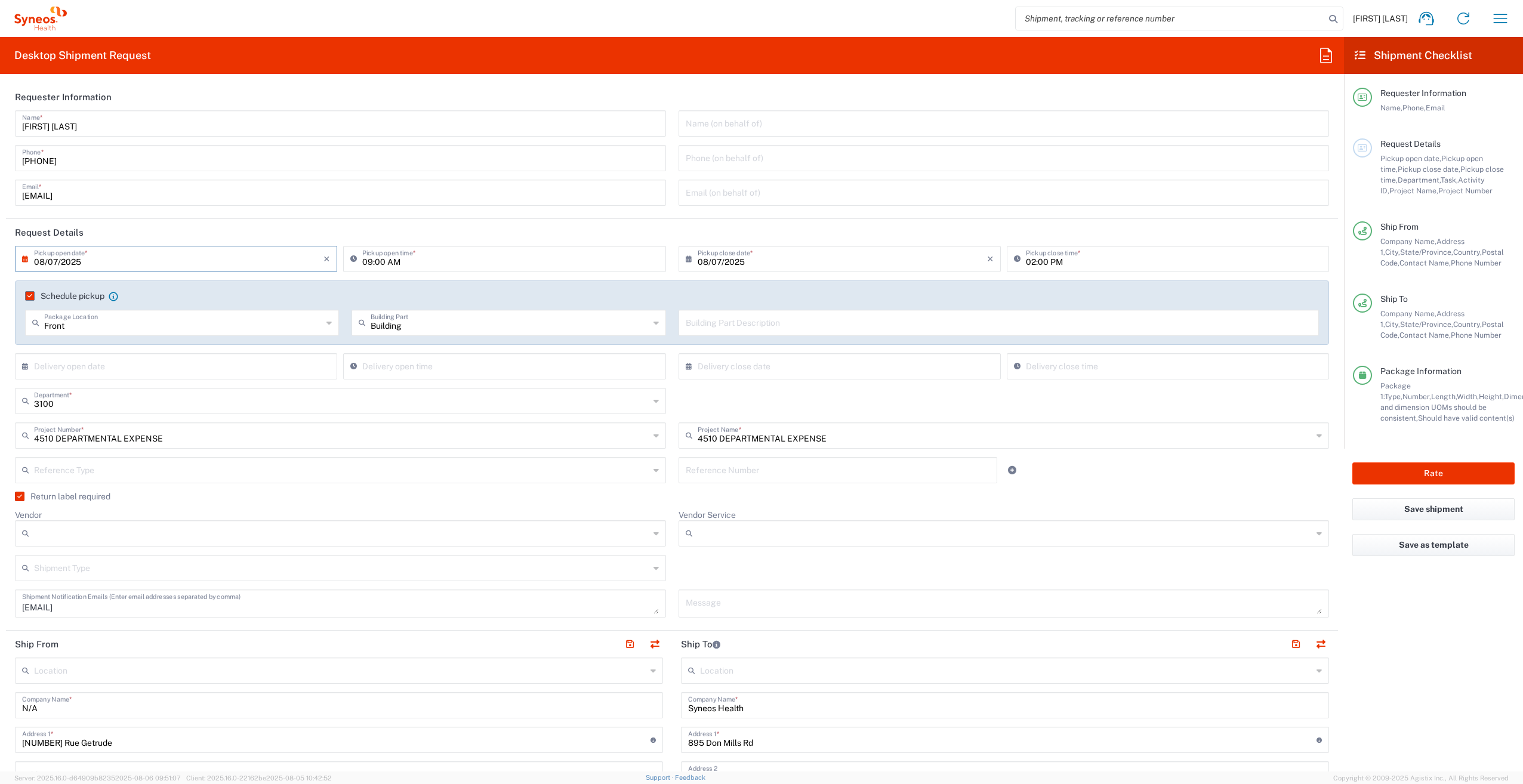 click on "08/07/2025" at bounding box center (178, 258) 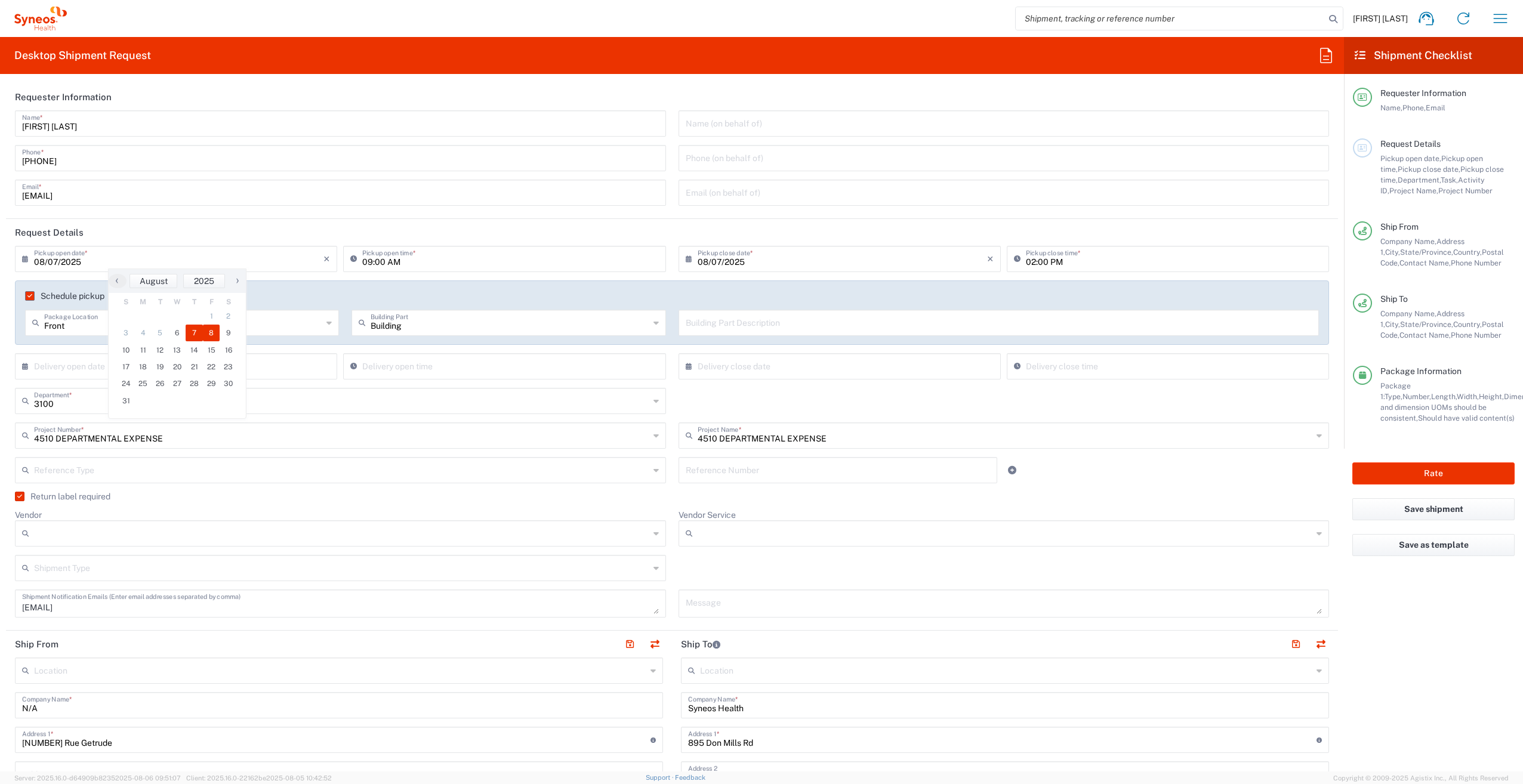 click on "8" 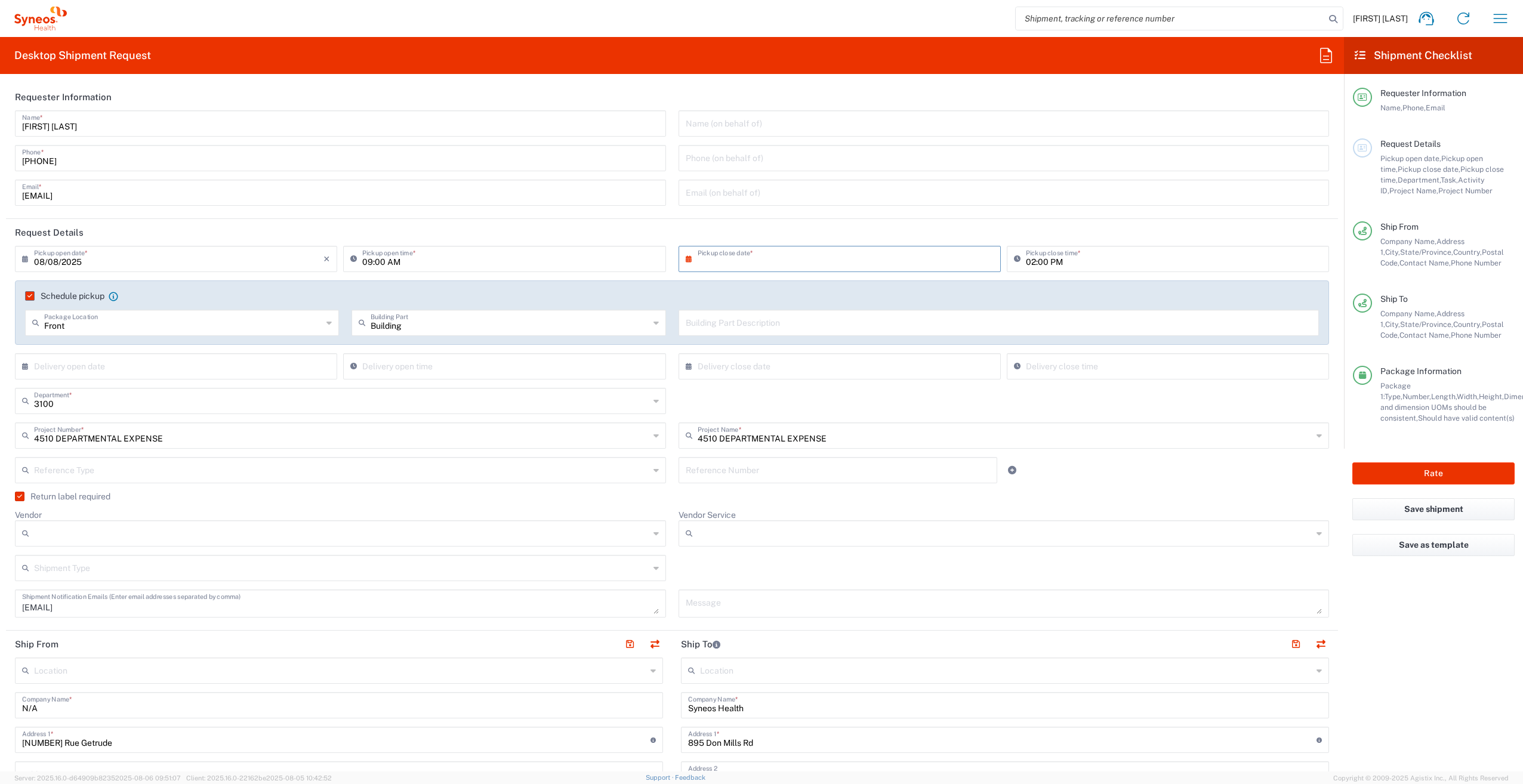 drag, startPoint x: 803, startPoint y: 261, endPoint x: 785, endPoint y: 287, distance: 31.622777 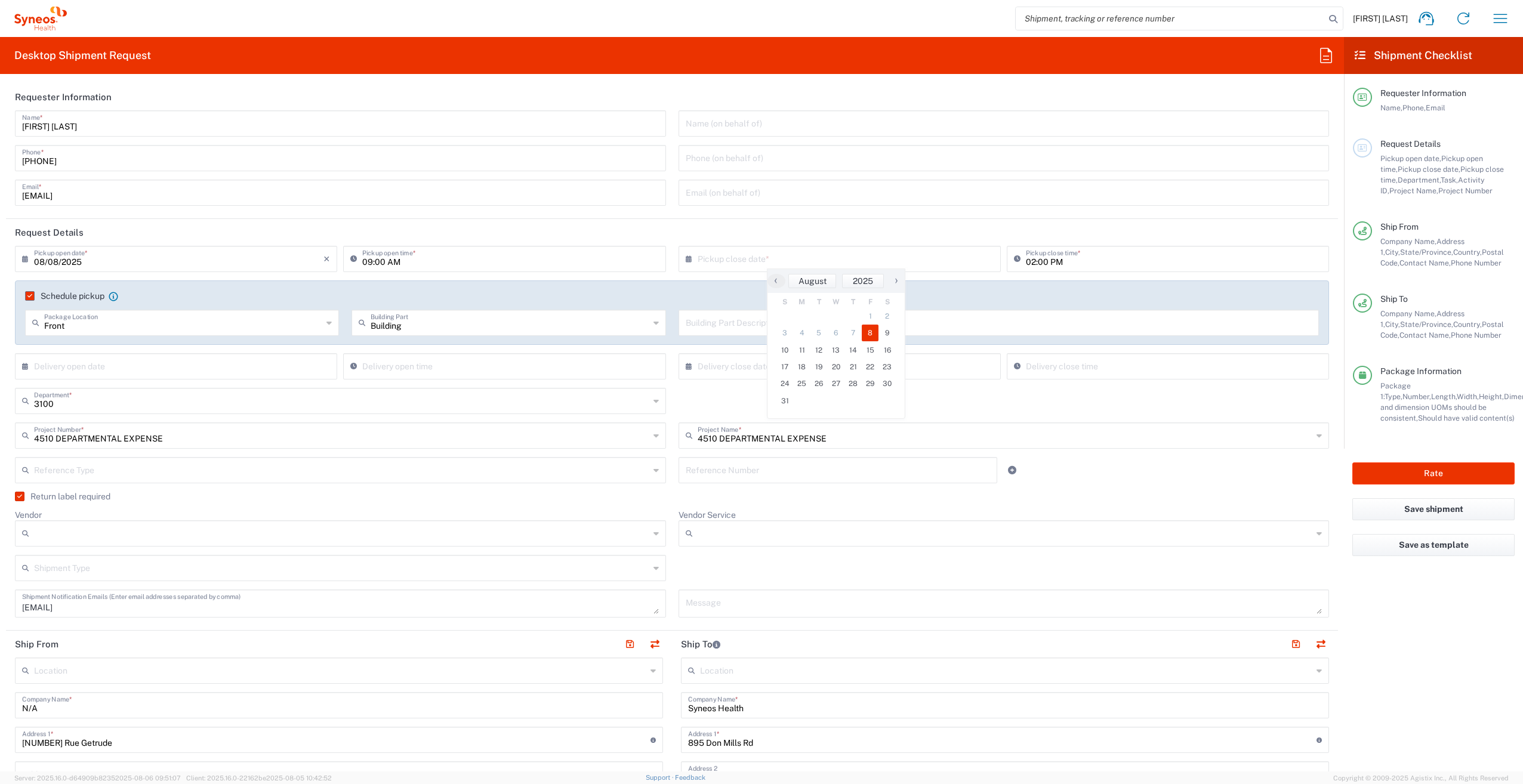 click on "8" 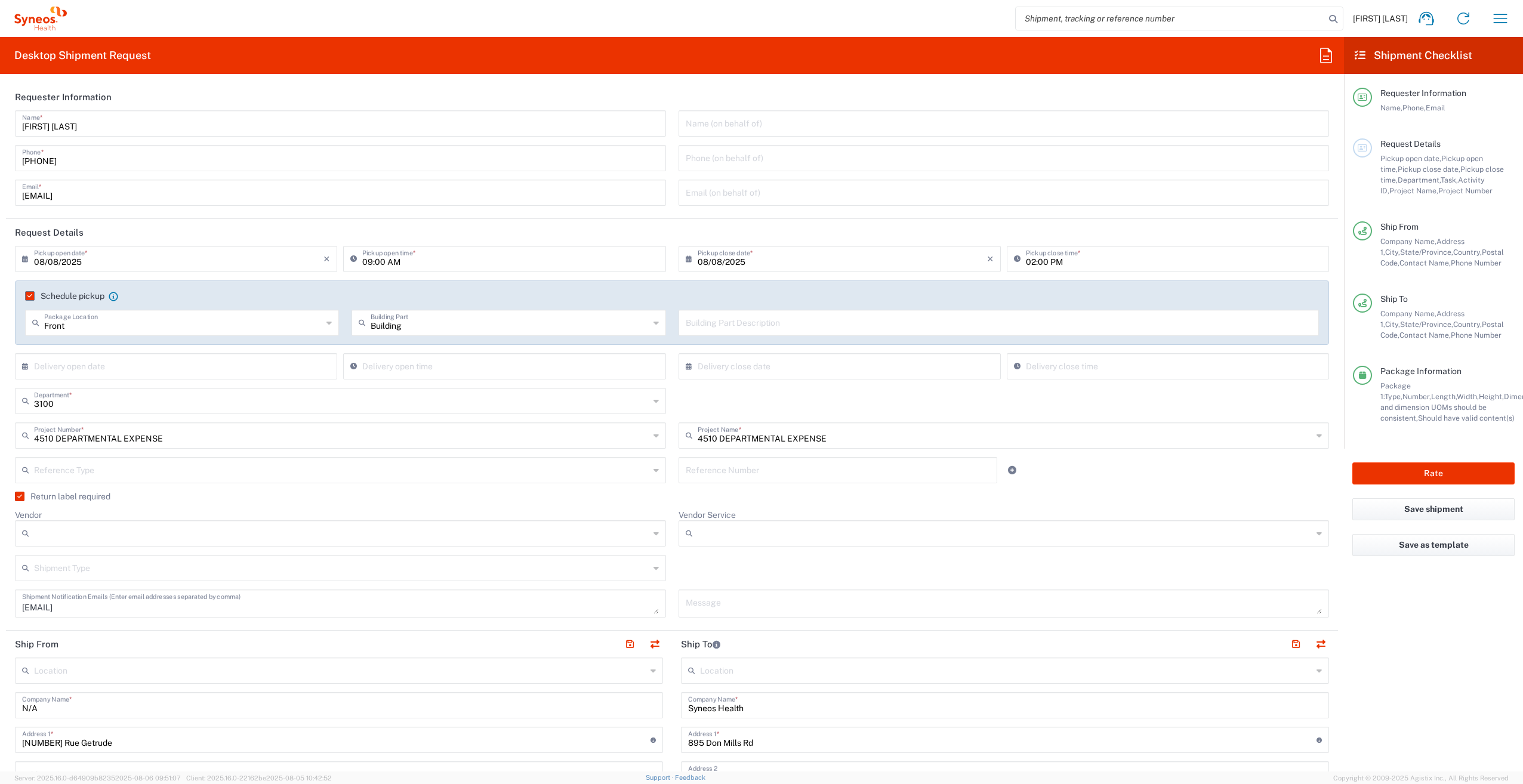click on "Schedule pickup  When scheduling a pickup please be sure to meet the following criteria:
1. Pickup window should start at least 2 hours after current time.
2.Pickup window needs to be at least 2 hours.
3.Pickup close time should not exceed business hours.
Front  Package Location  Front None Rear Side Building  Building Part  Building Apartment Department Floor Room Suite  Building Part Description" 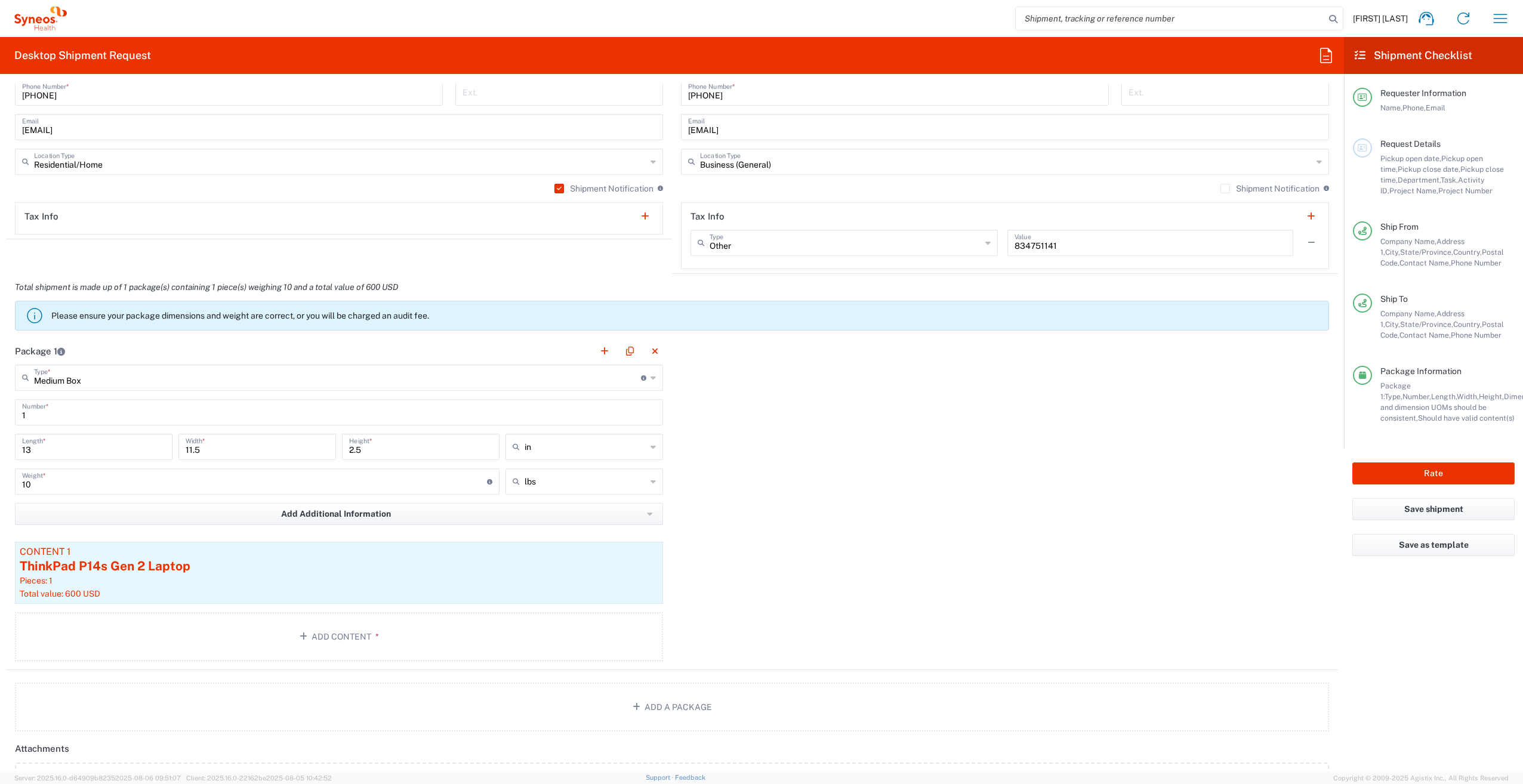 scroll, scrollTop: 0, scrollLeft: 0, axis: both 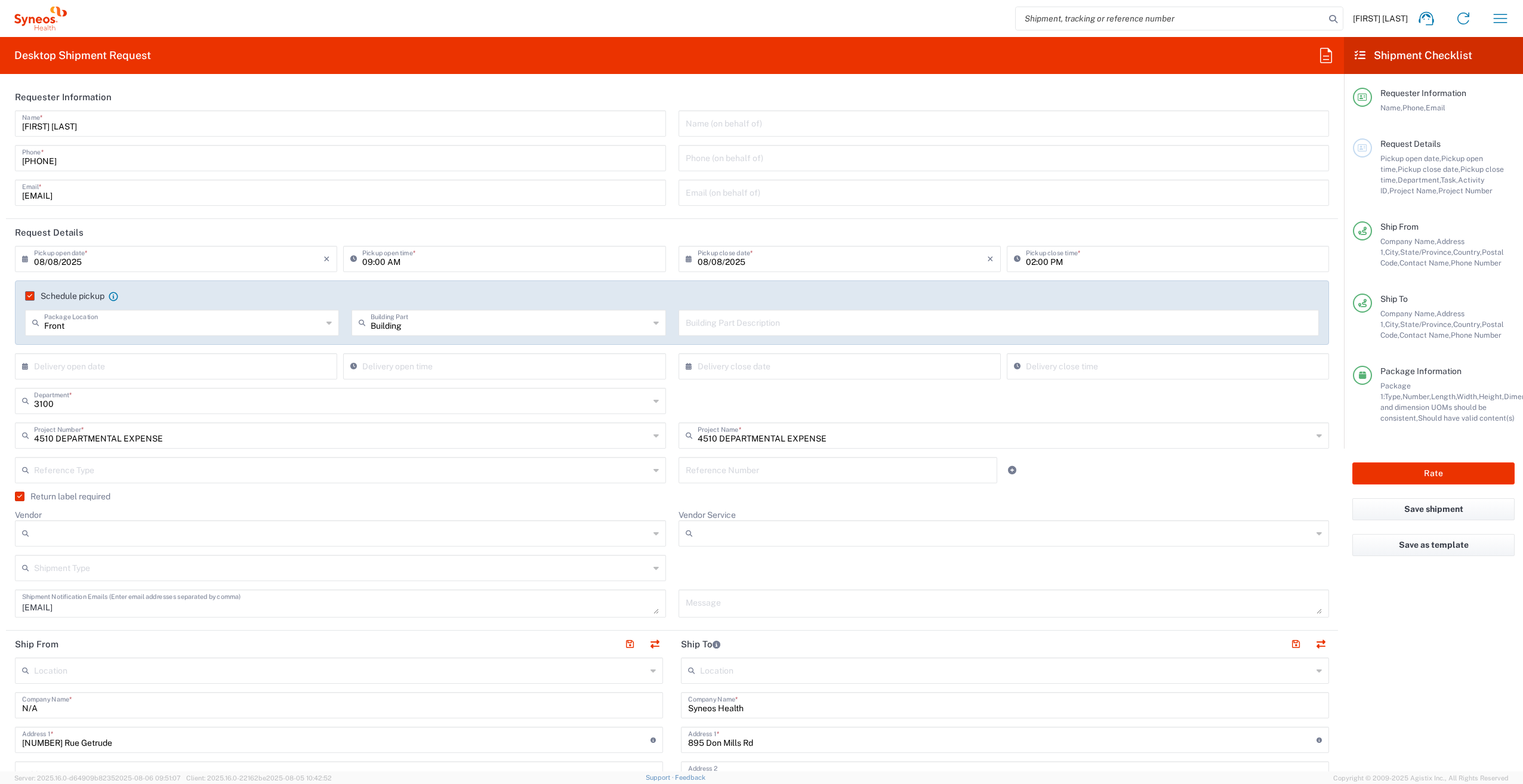 drag, startPoint x: 998, startPoint y: 690, endPoint x: 913, endPoint y: 203, distance: 494.3622 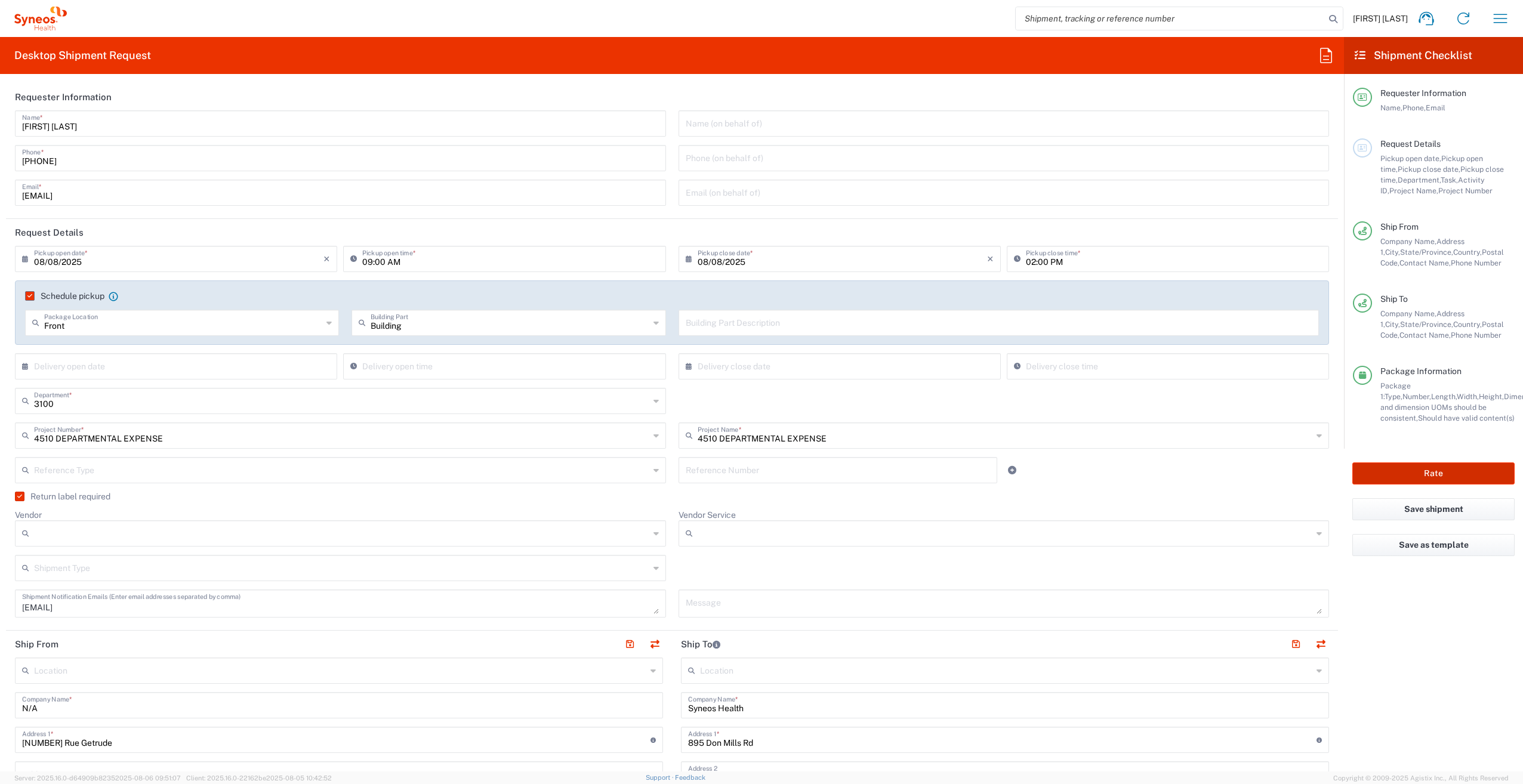 click on "Rate" 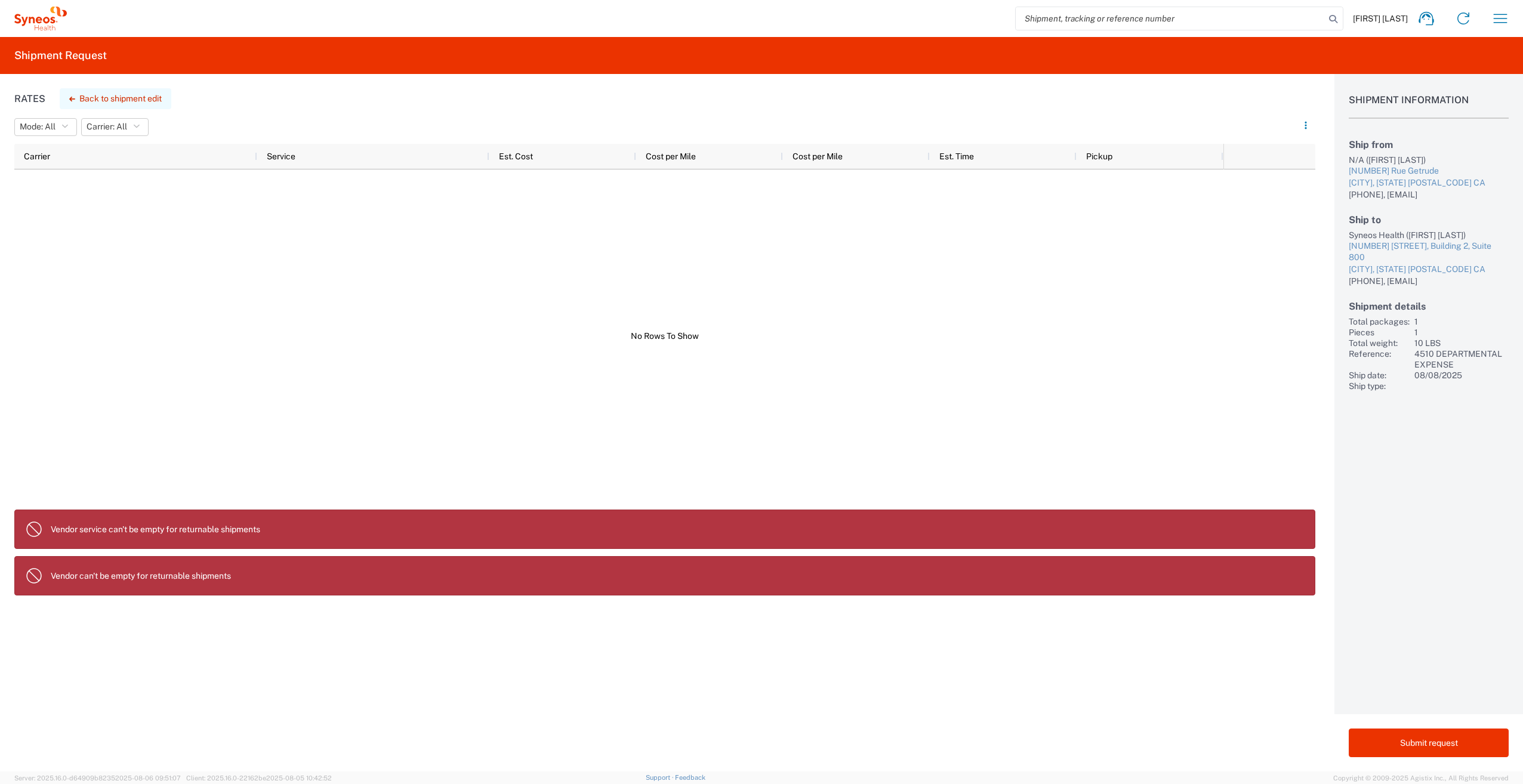 click on "Back to shipment edit" 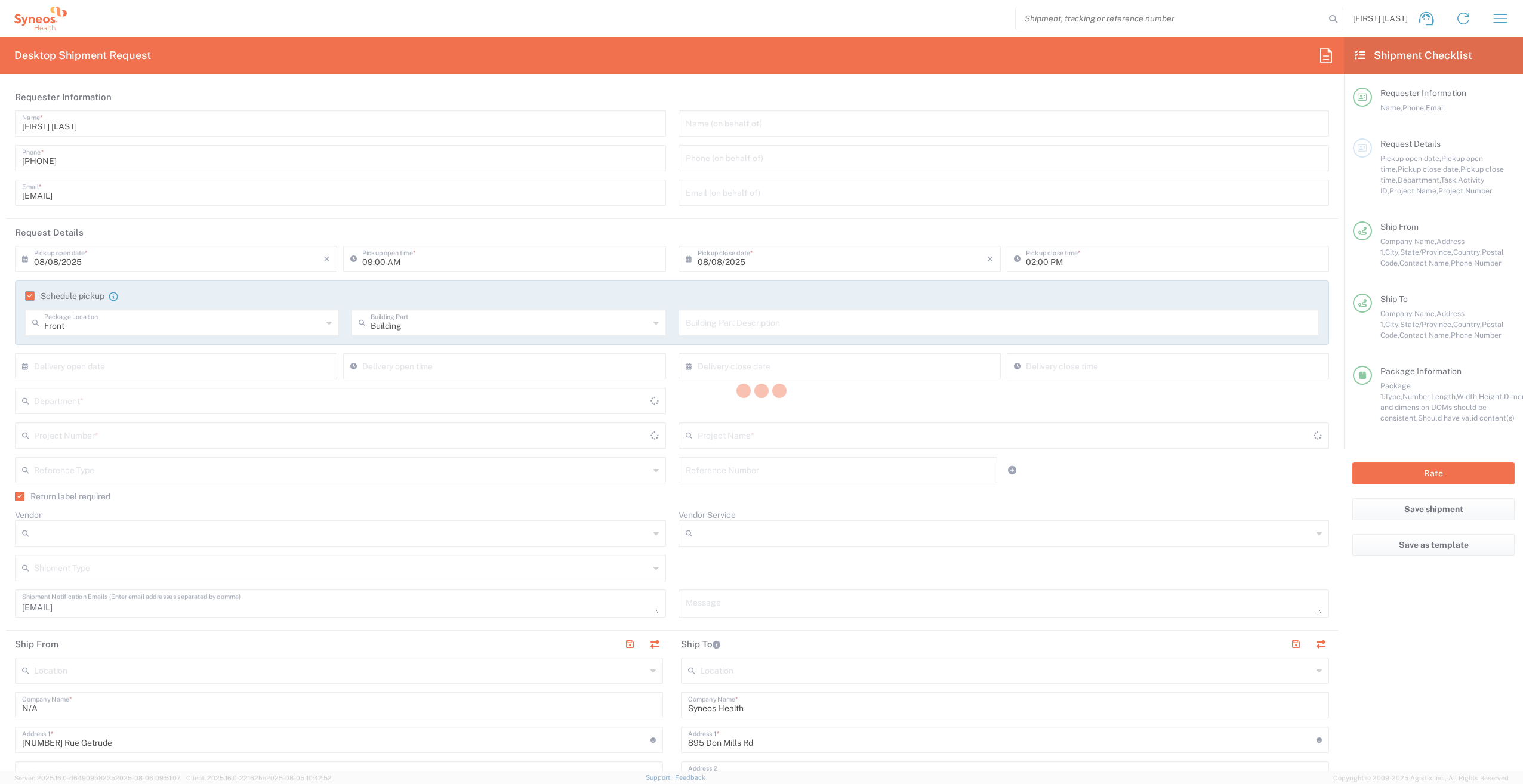 type on "3100" 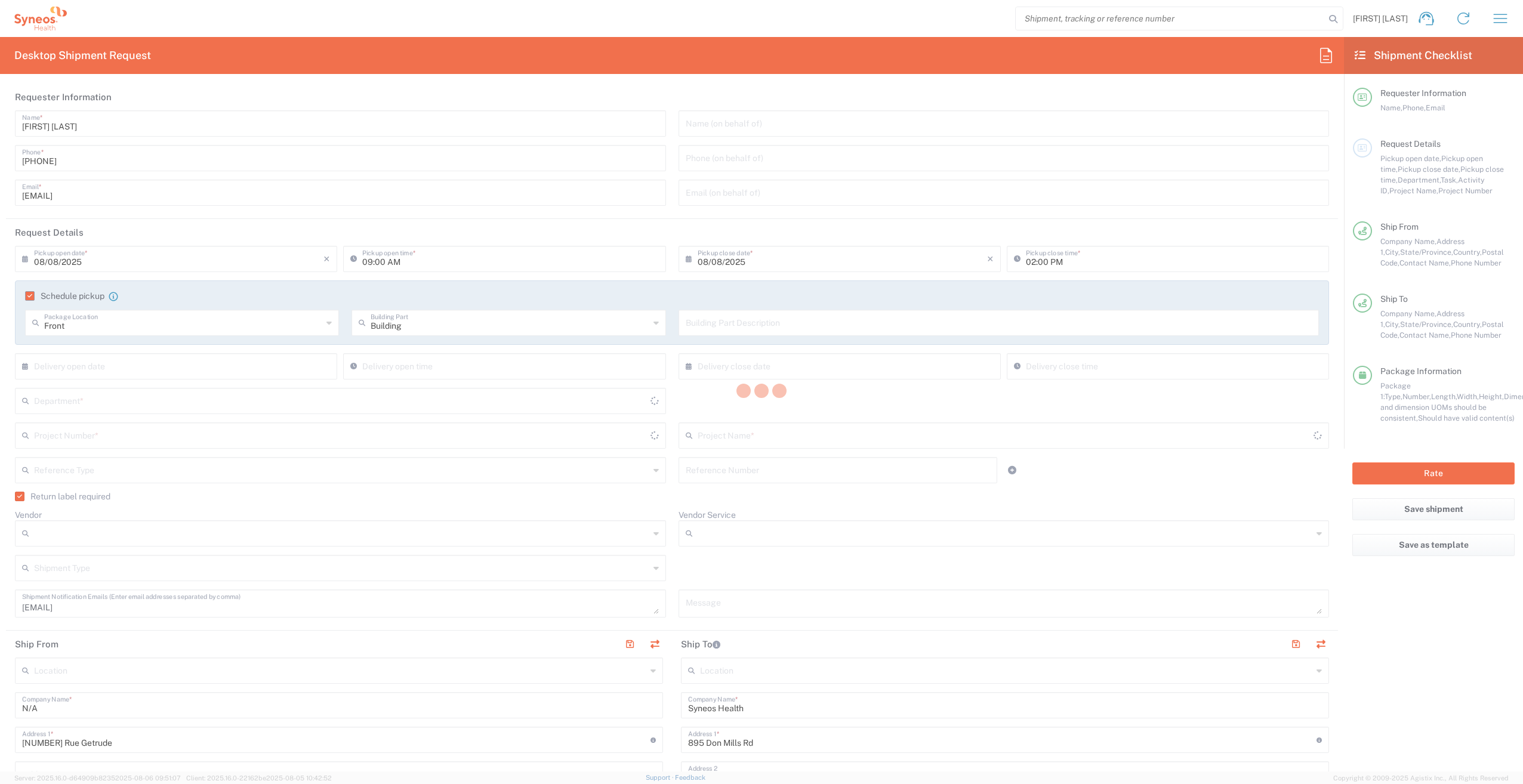 type on "4510 DEPARTMENTAL EXPENSE" 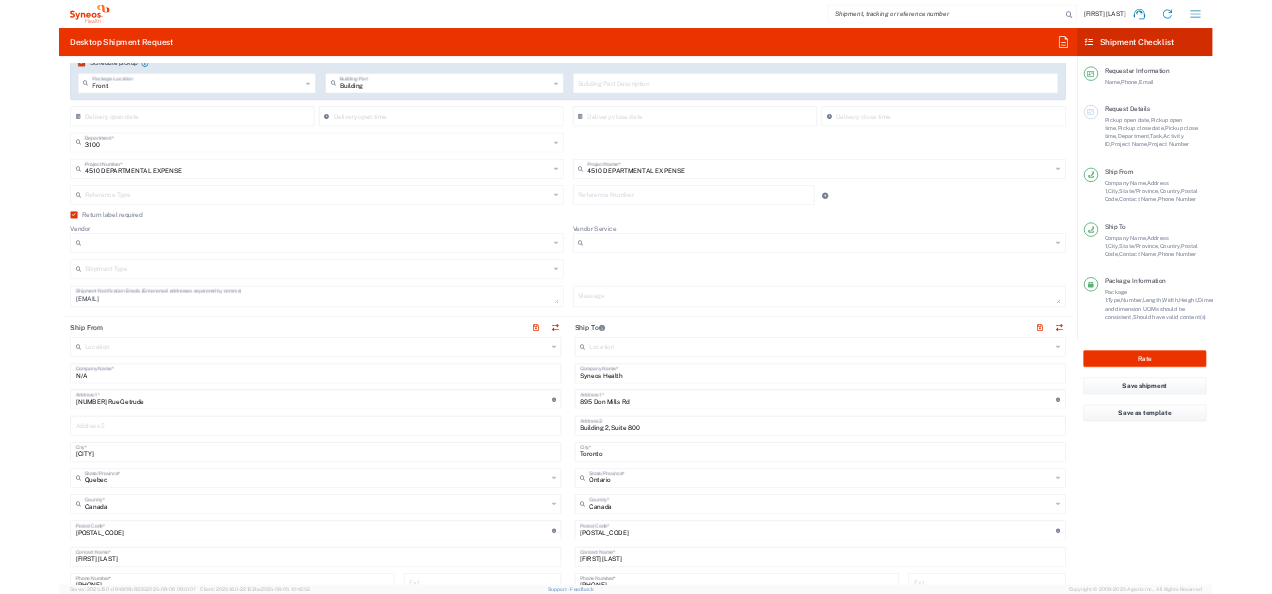 scroll, scrollTop: 0, scrollLeft: 0, axis: both 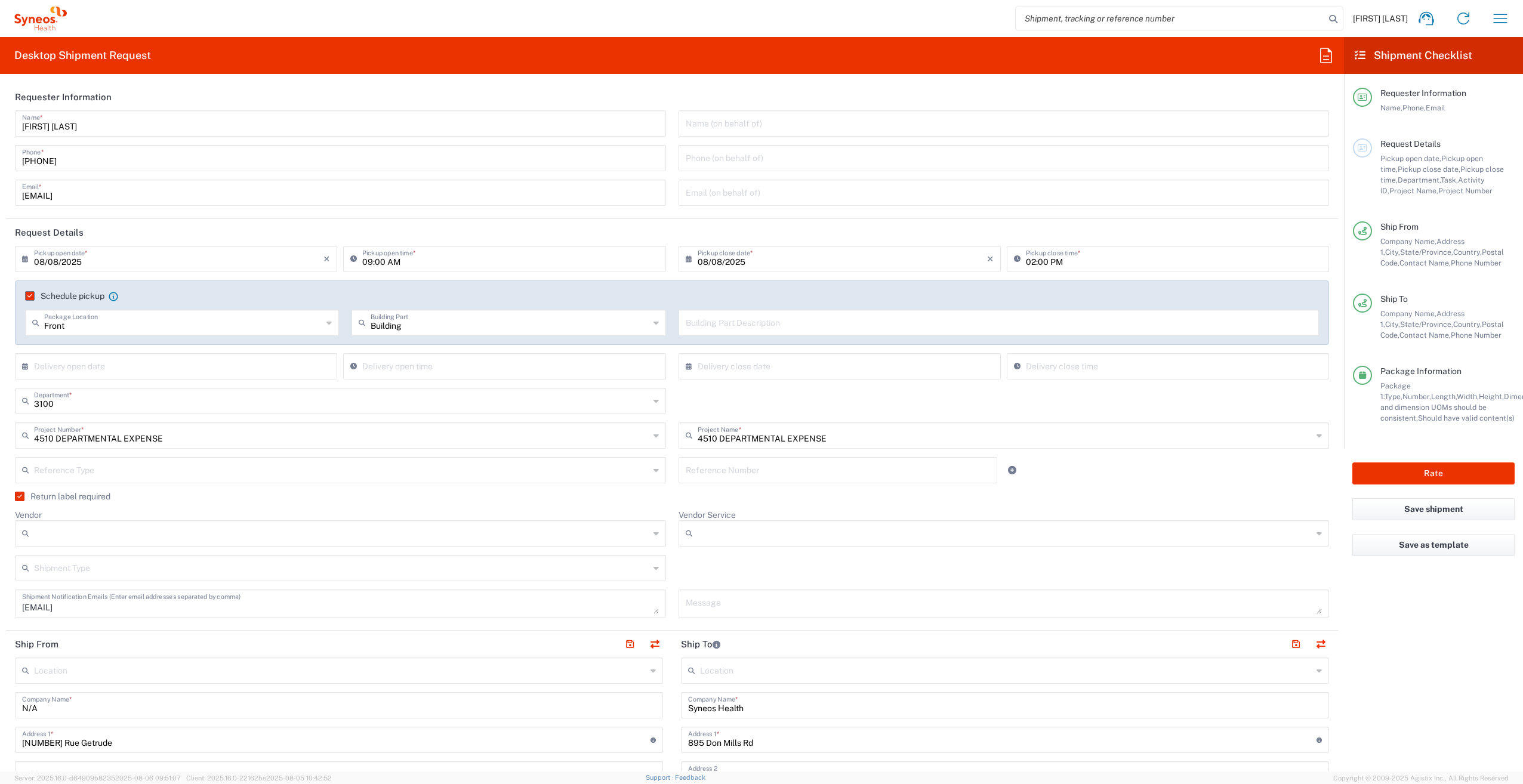 click on "09:00 AM" at bounding box center (510, 258) 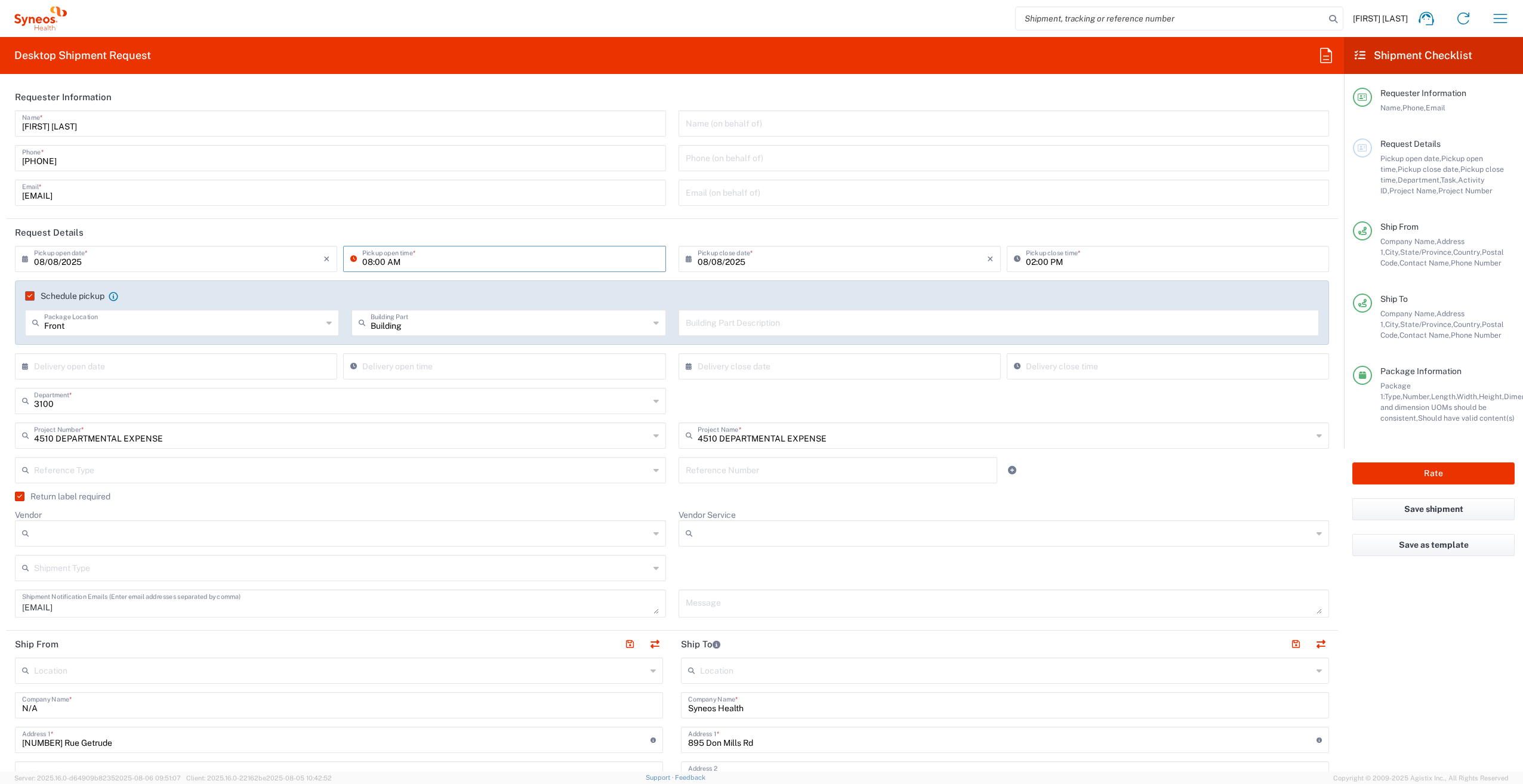 type on "08:00 AM" 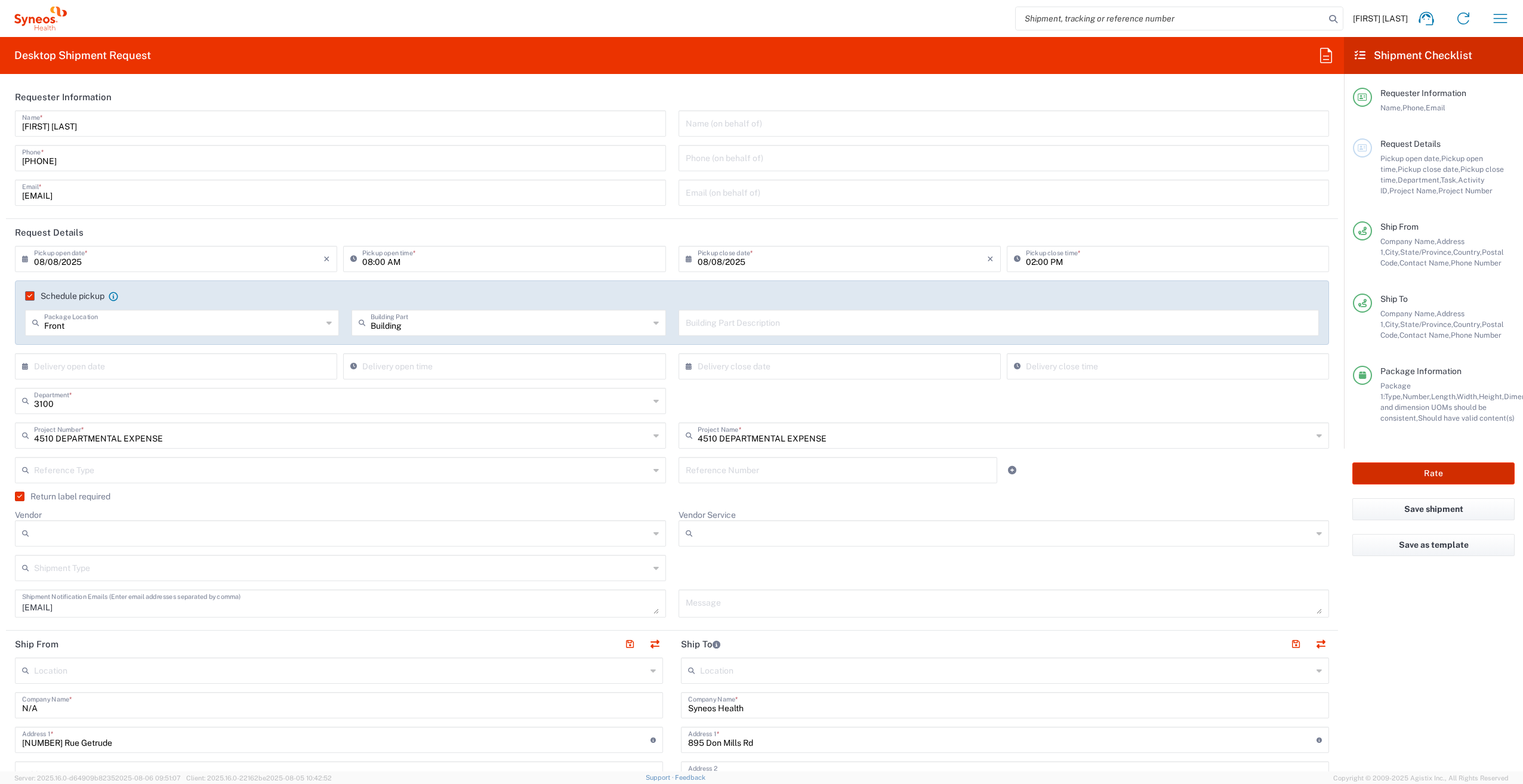 click on "Rate" 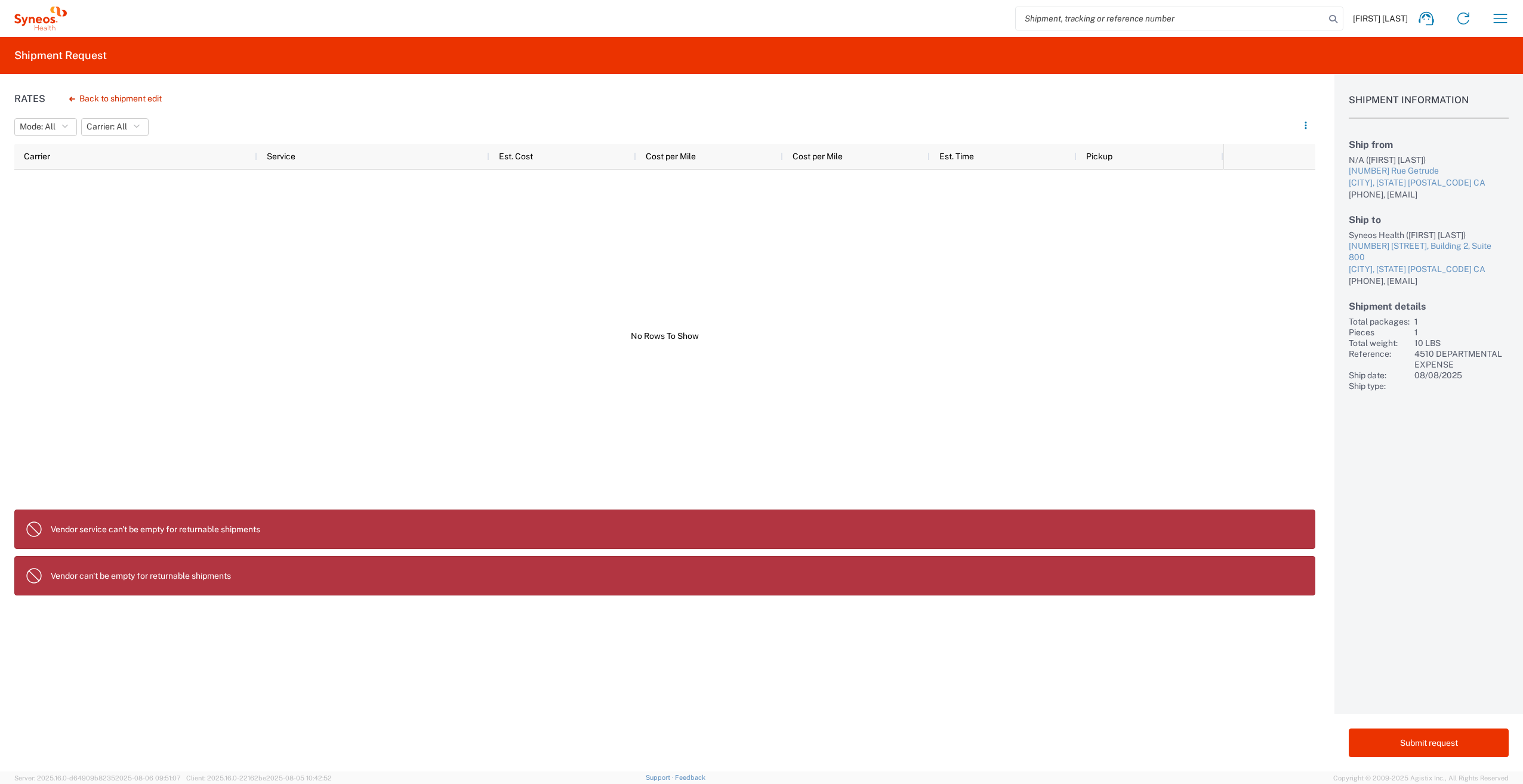 click on "Vendor service can't be empty for returnable shipments" 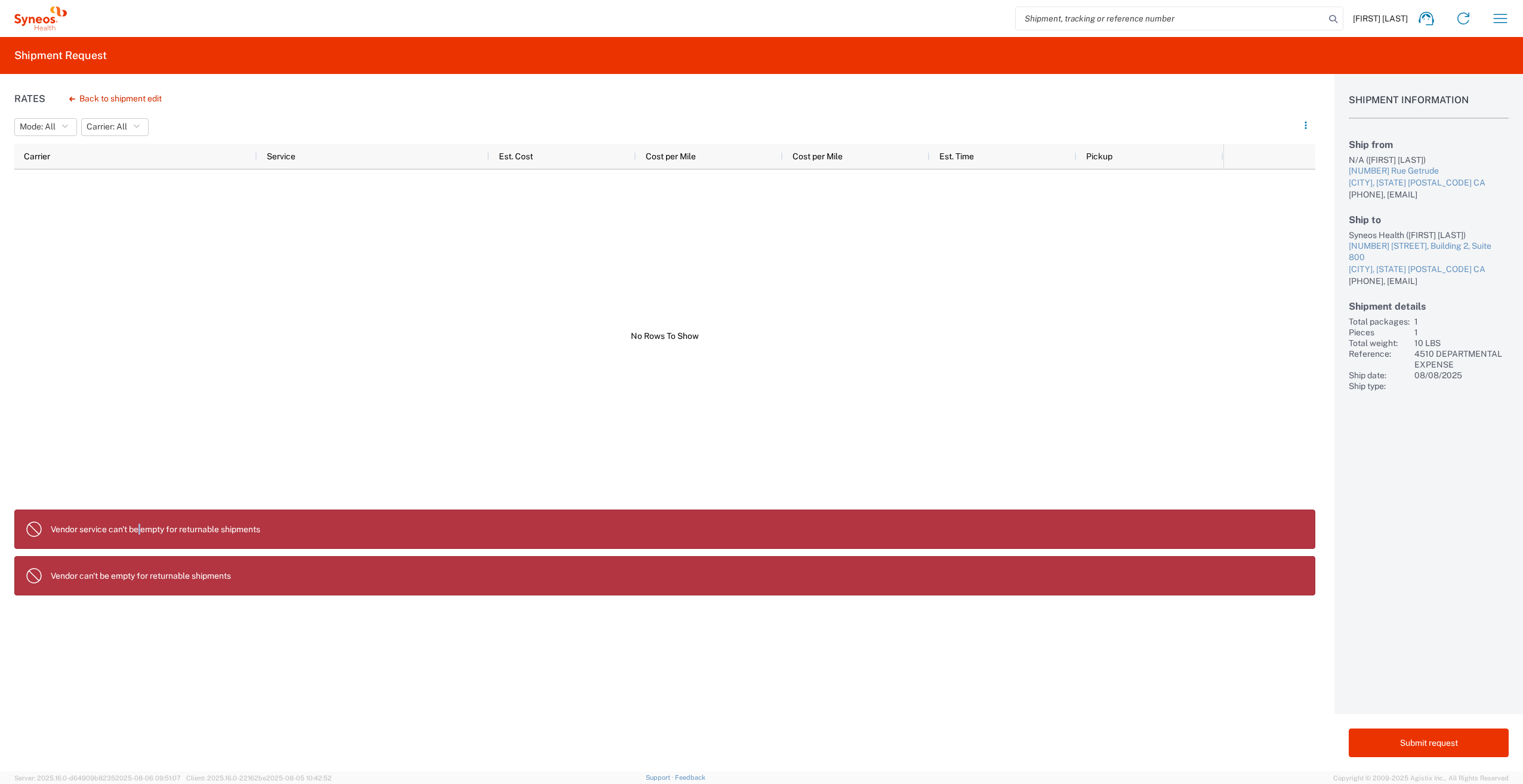 click on "Vendor service can't be empty for returnable shipments" 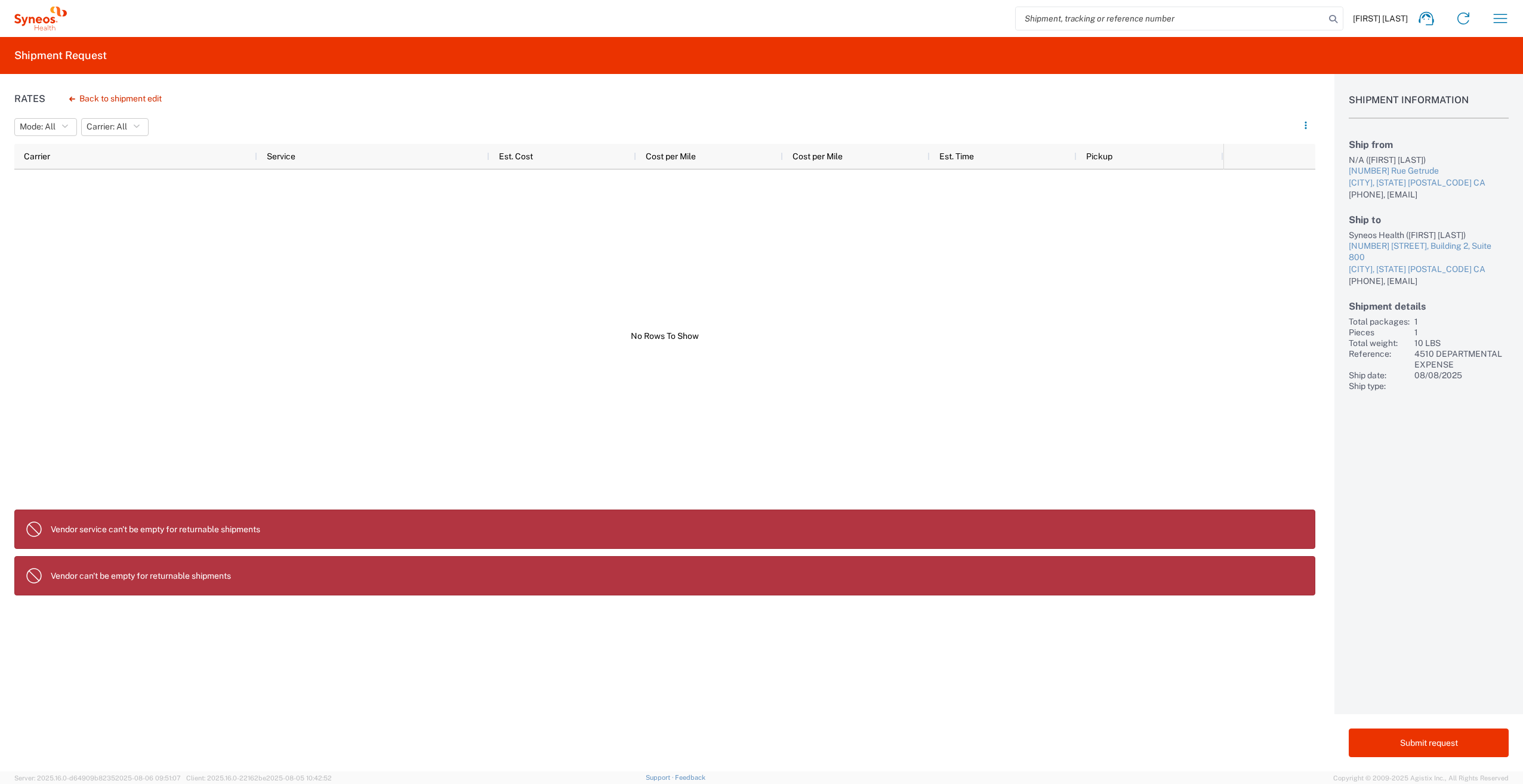 click on "Vendor can't be empty for returnable shipments" 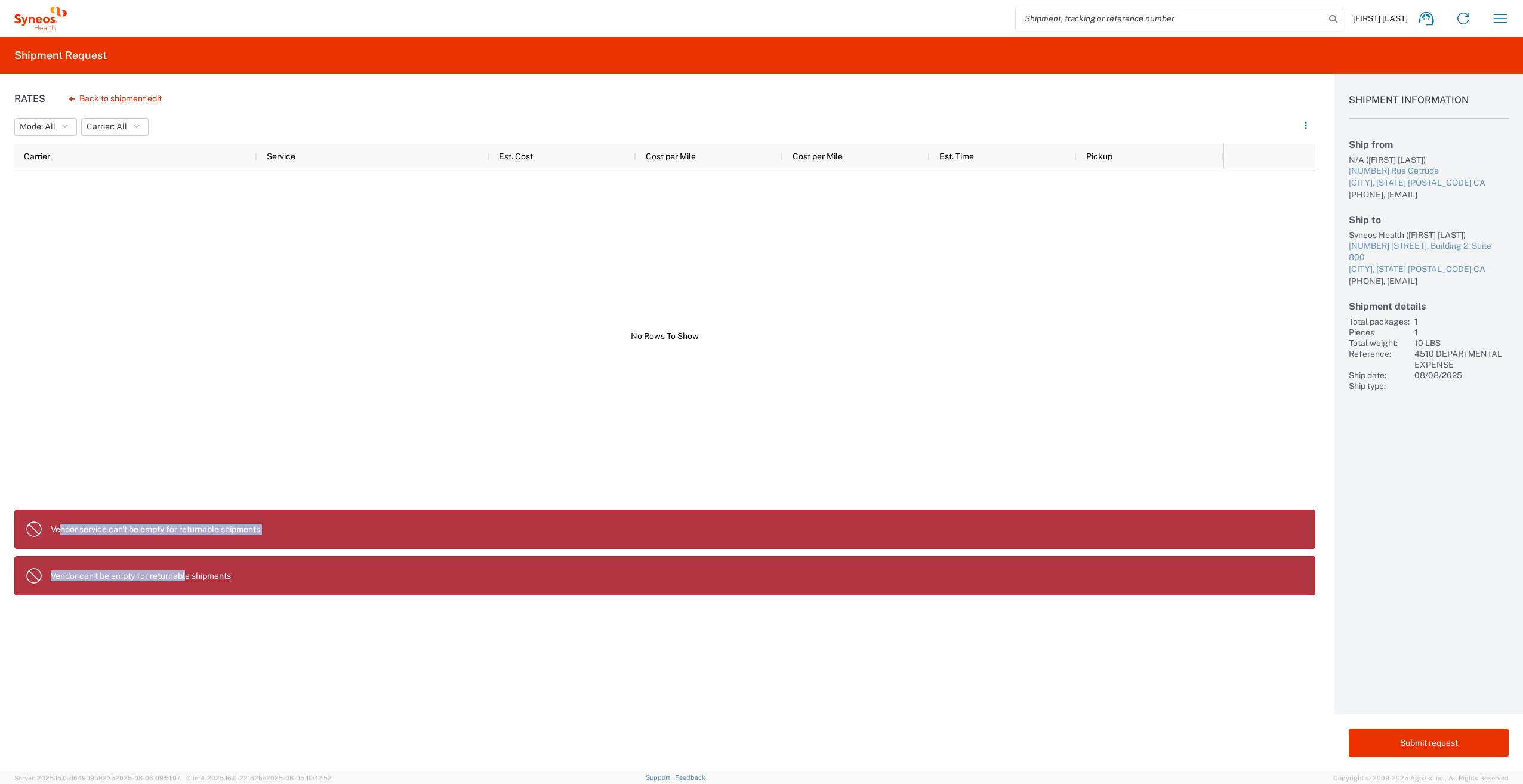 drag, startPoint x: 187, startPoint y: 570, endPoint x: 60, endPoint y: 533, distance: 132.28 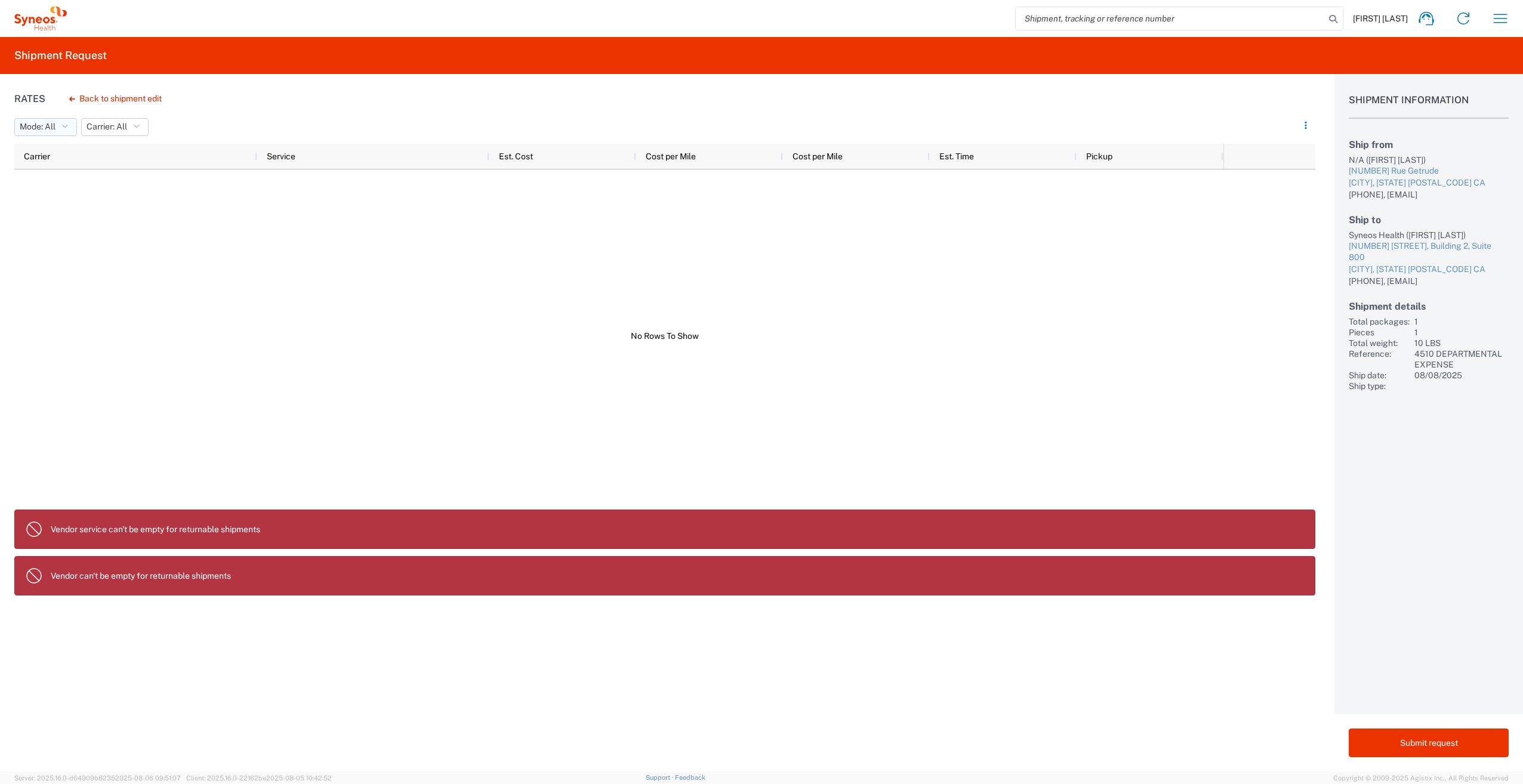 click on "Mode:  All" 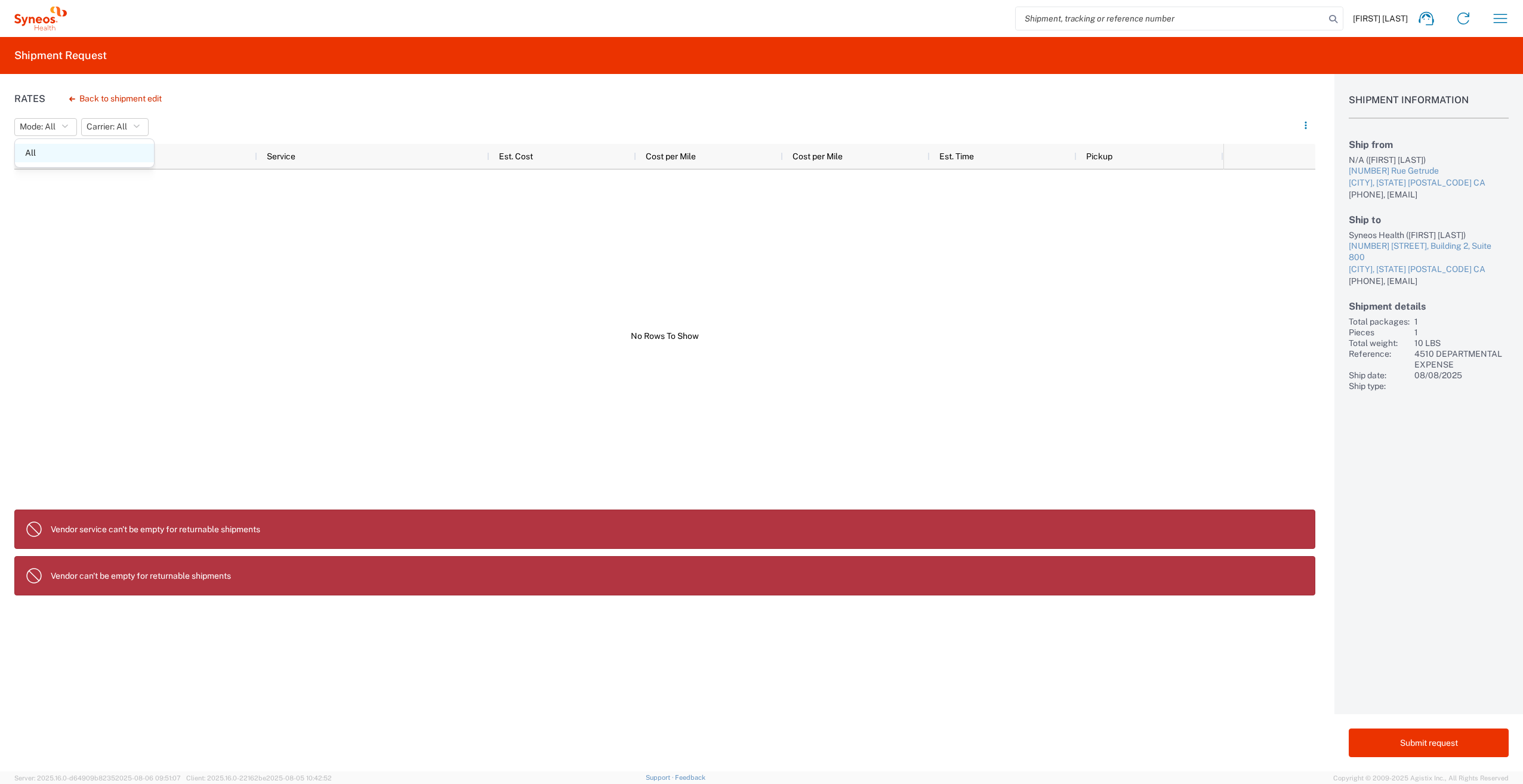 click on "All" 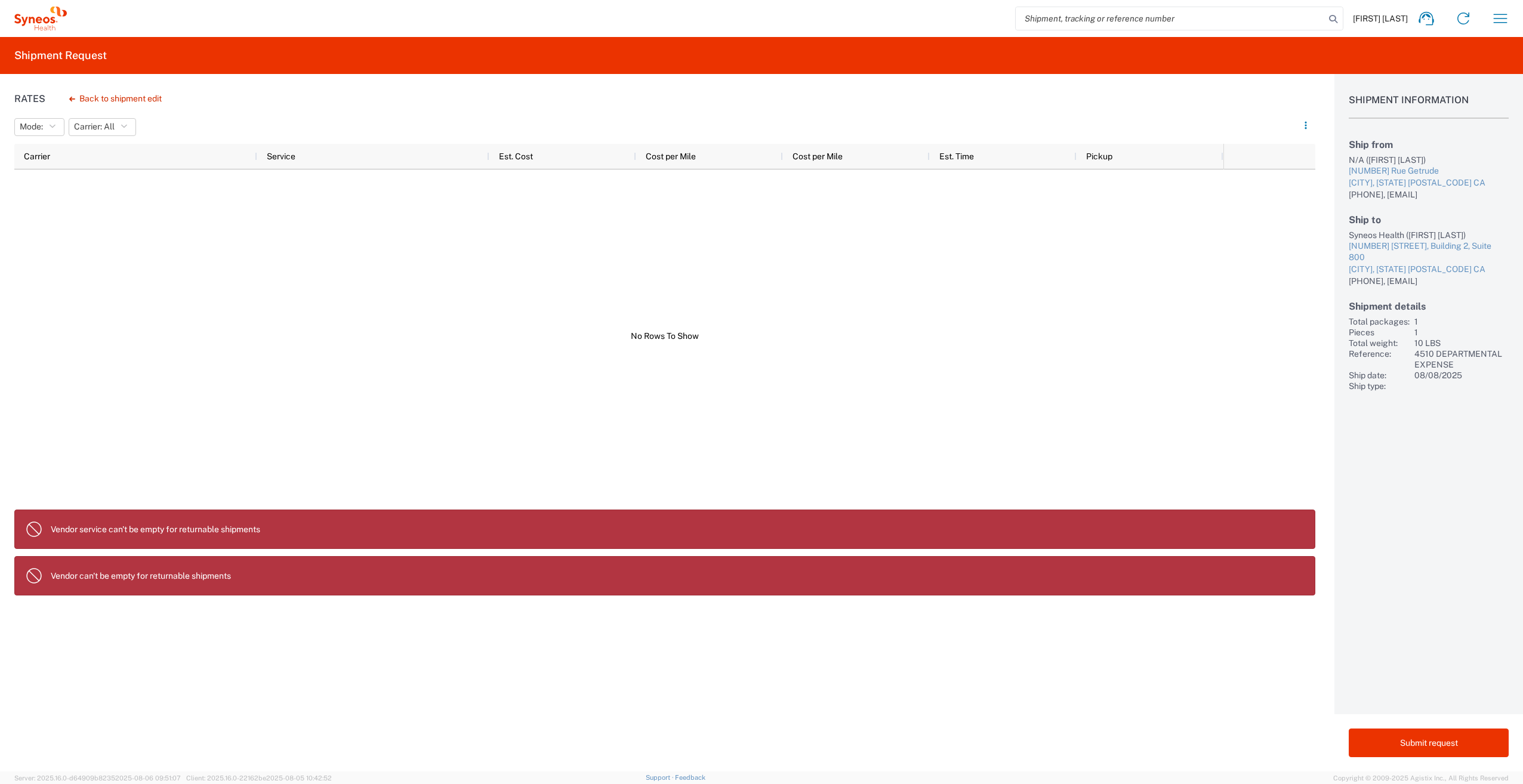 click 